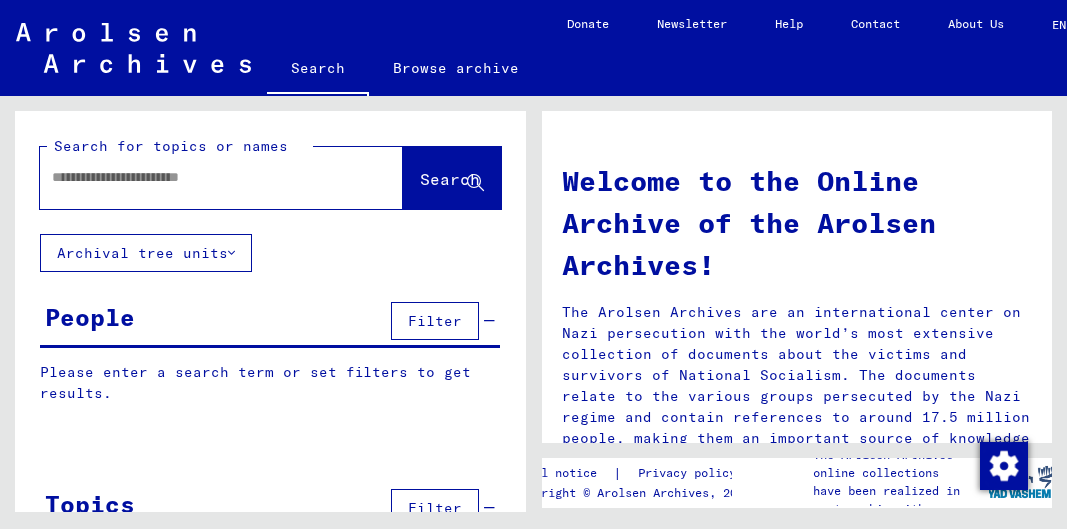 scroll, scrollTop: 0, scrollLeft: 0, axis: both 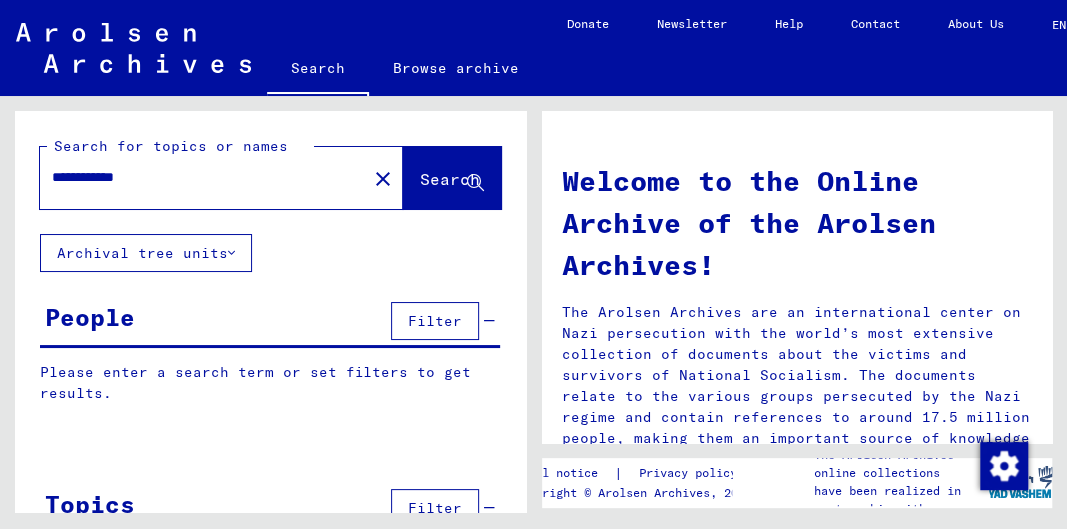 type on "**********" 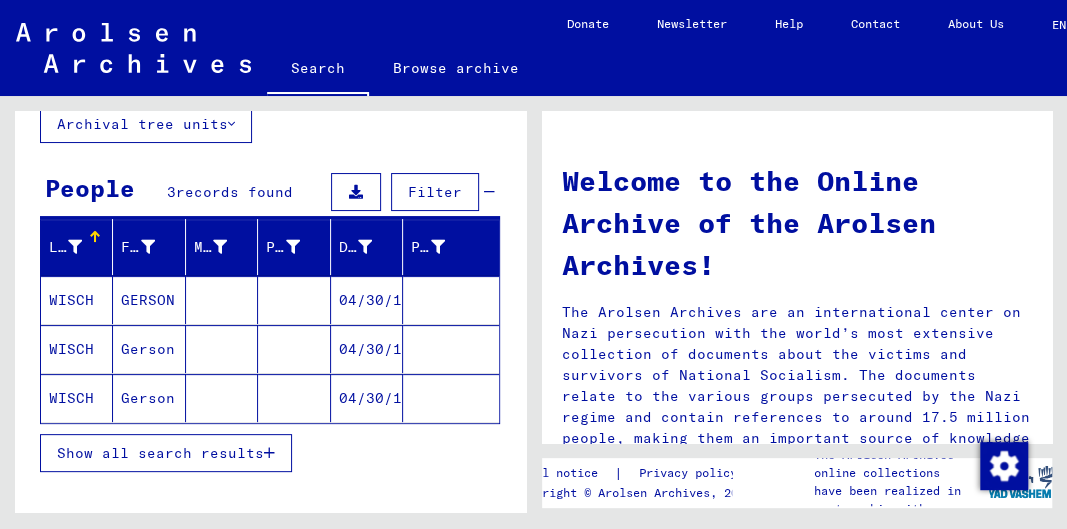 scroll, scrollTop: 119, scrollLeft: 0, axis: vertical 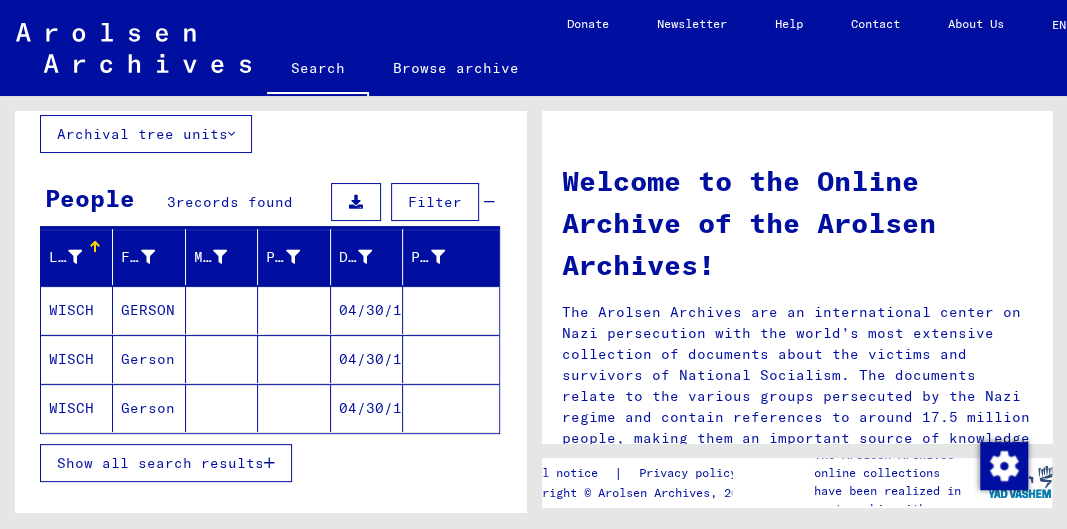 click on "WISCH" 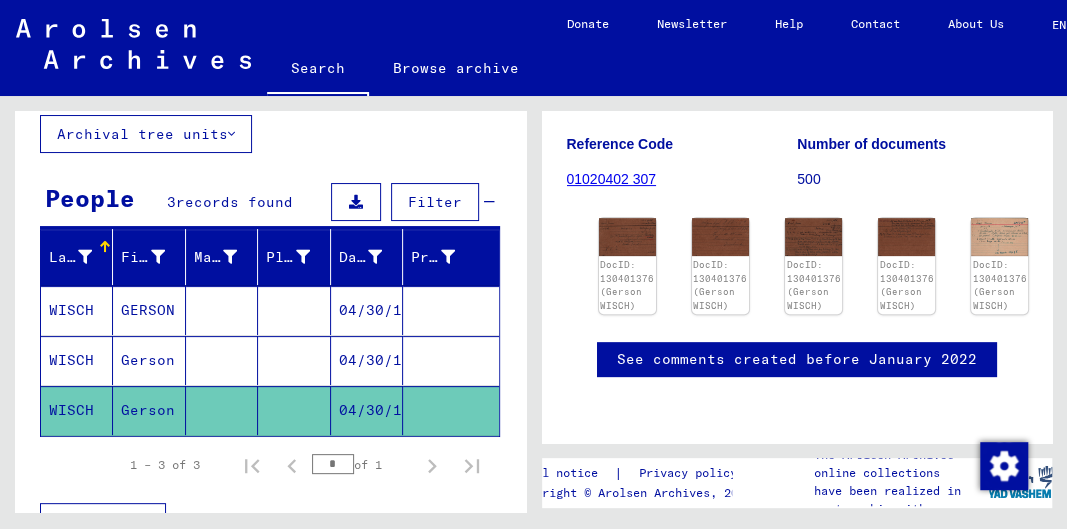 scroll, scrollTop: 280, scrollLeft: 0, axis: vertical 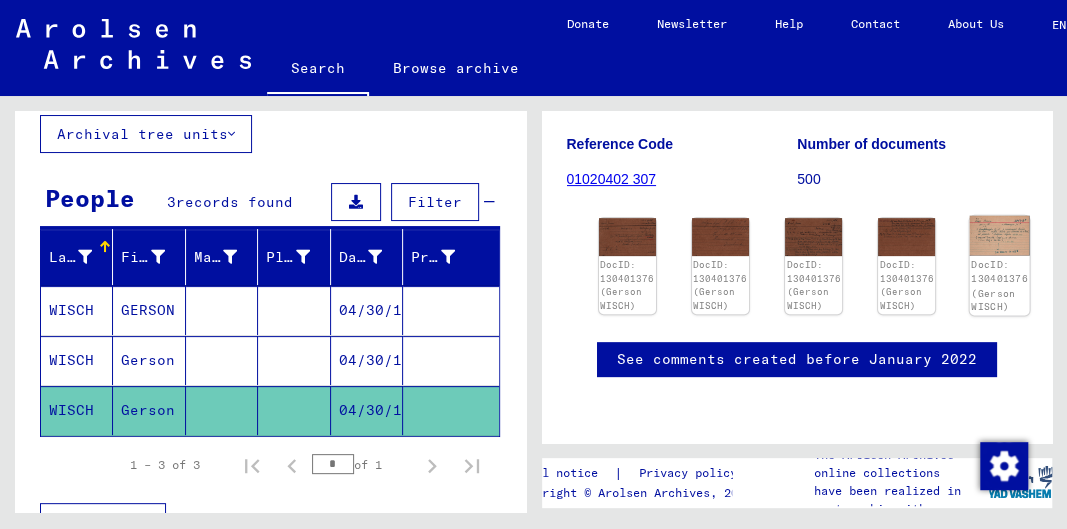 click 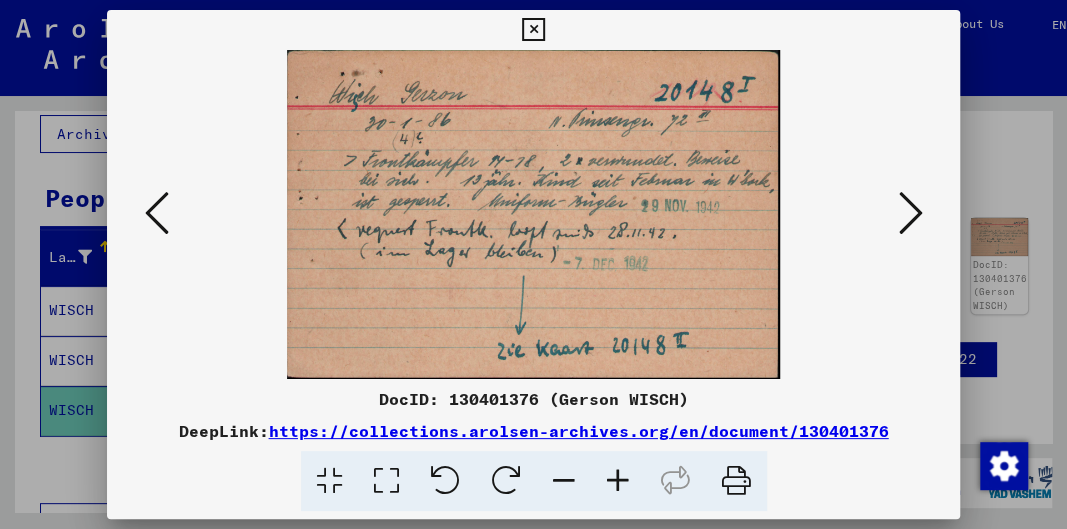 click at bounding box center [157, 213] 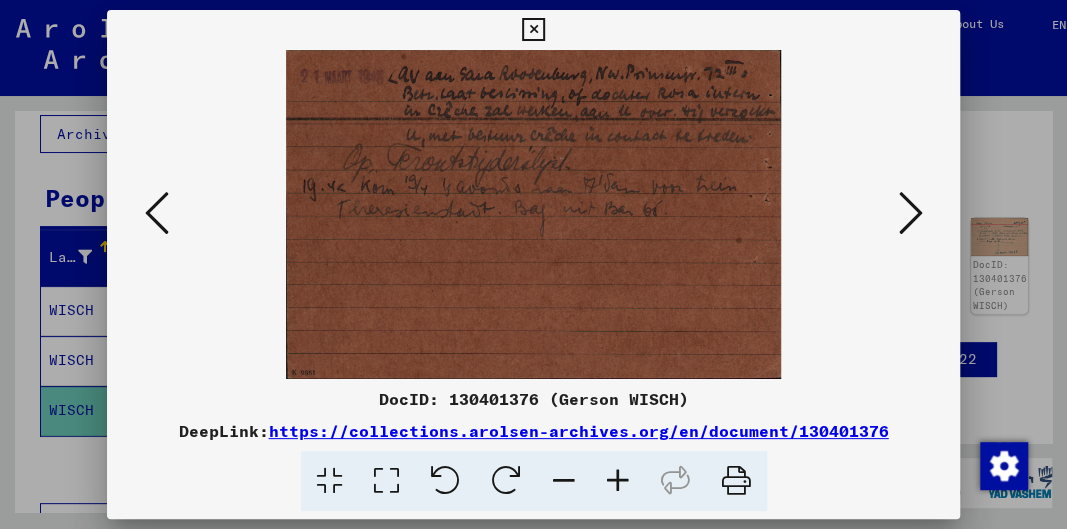 click at bounding box center (534, 214) 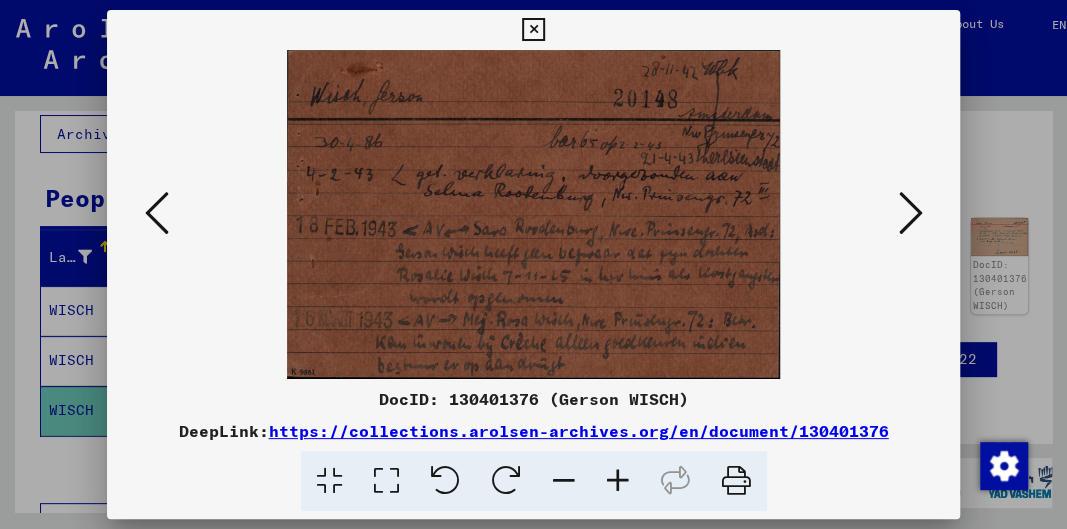 click at bounding box center (157, 213) 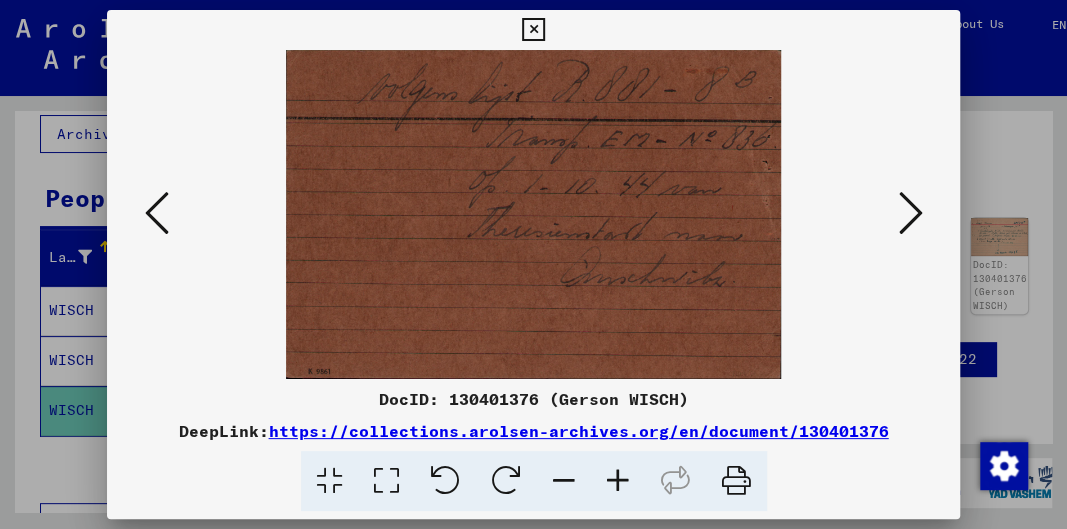 click at bounding box center [157, 213] 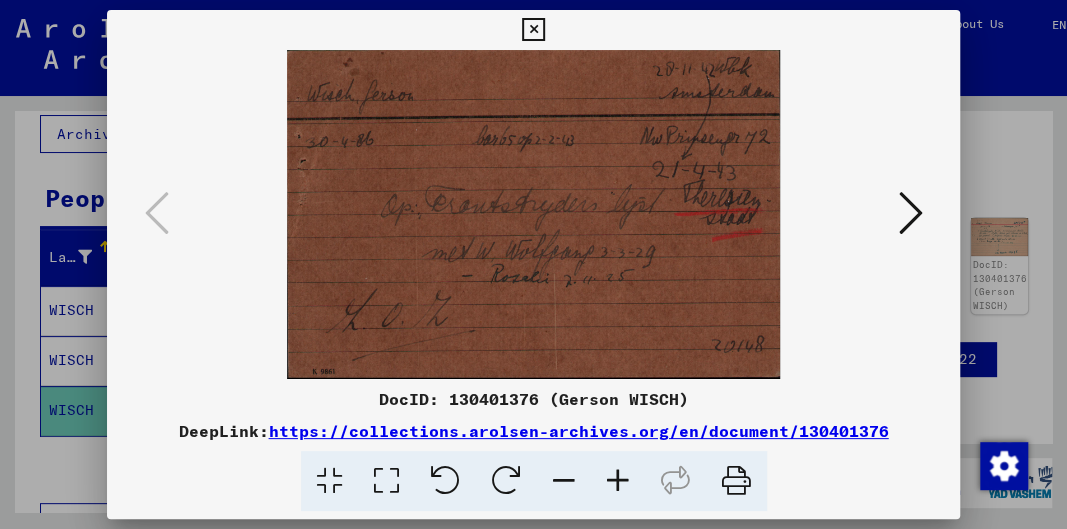 click at bounding box center (910, 213) 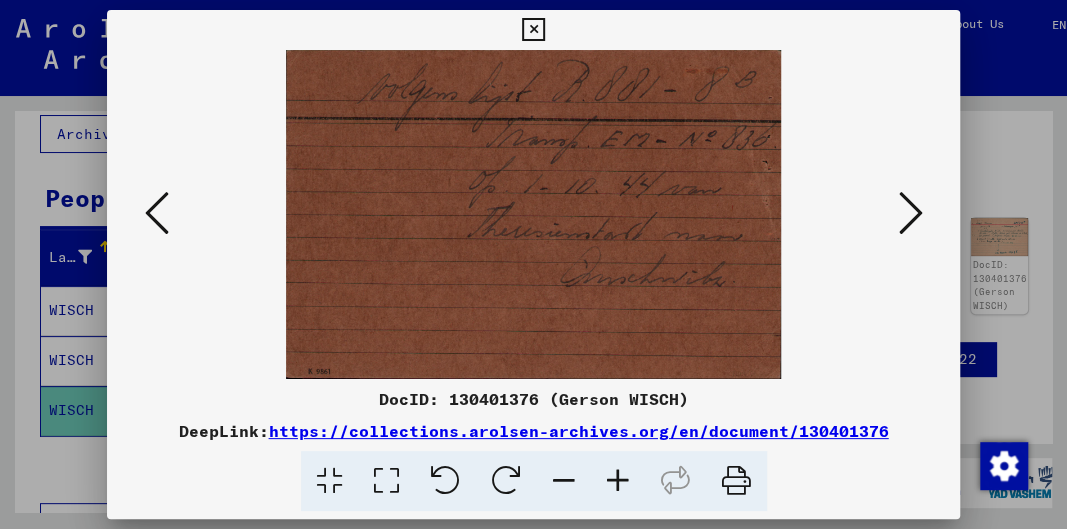 click at bounding box center (910, 213) 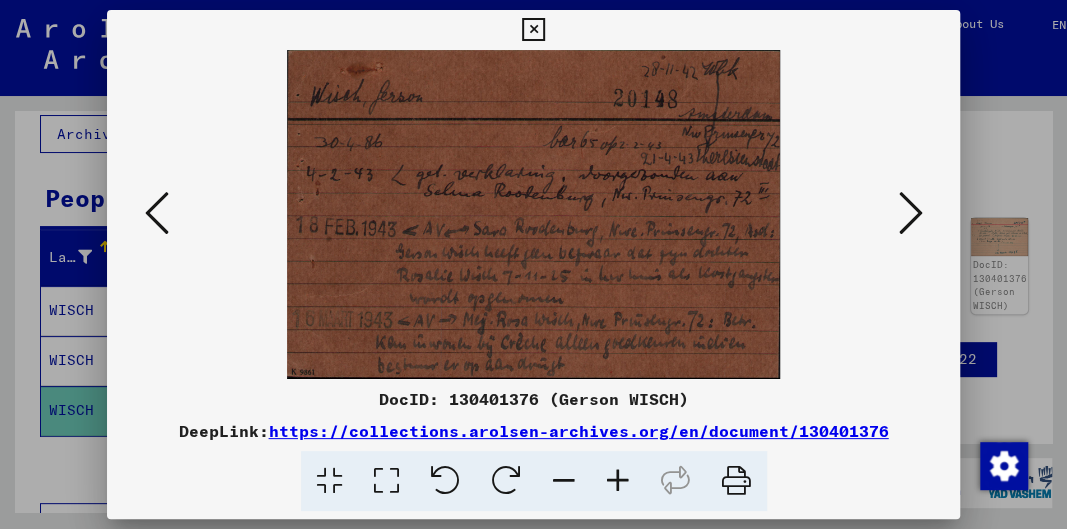click at bounding box center [910, 213] 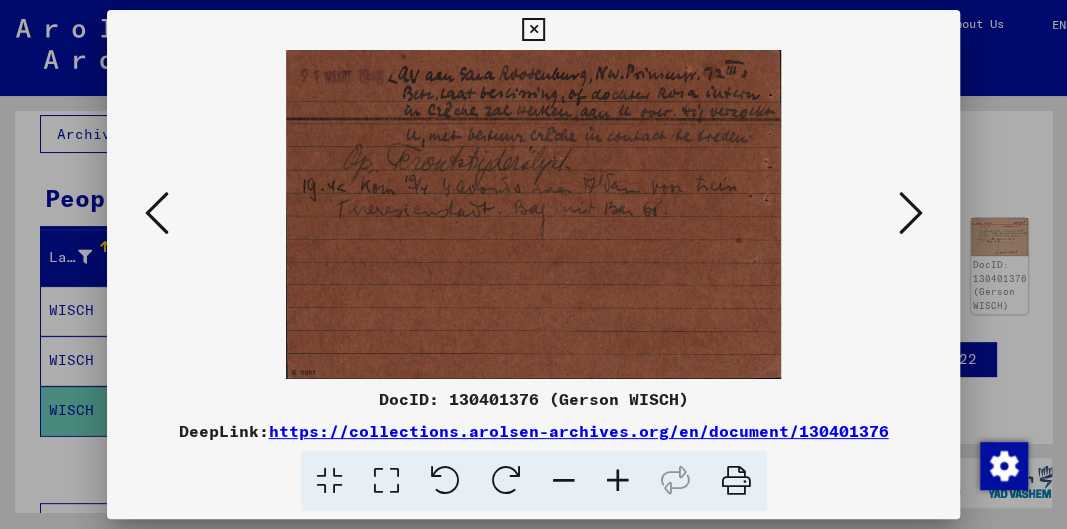 click at bounding box center (910, 213) 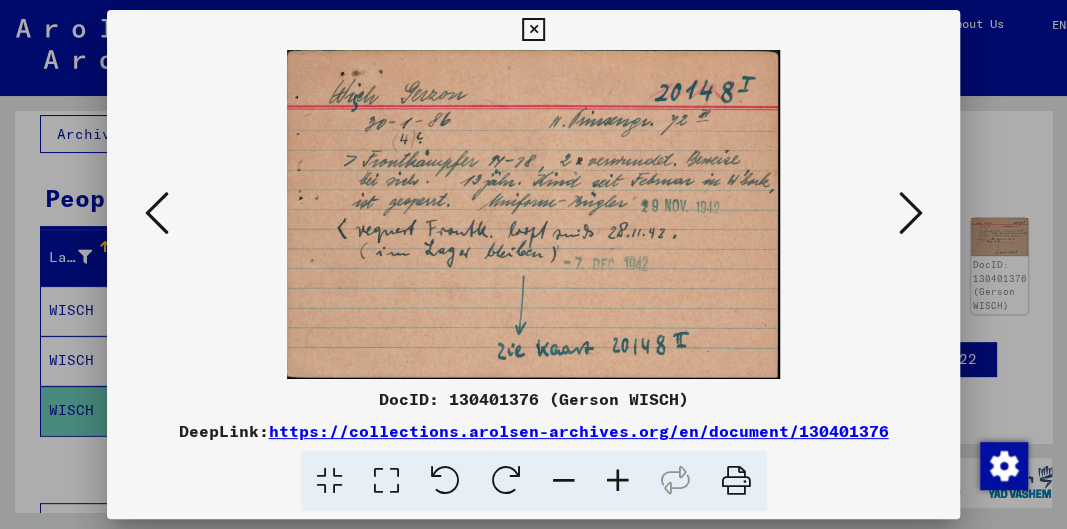 click at bounding box center (910, 213) 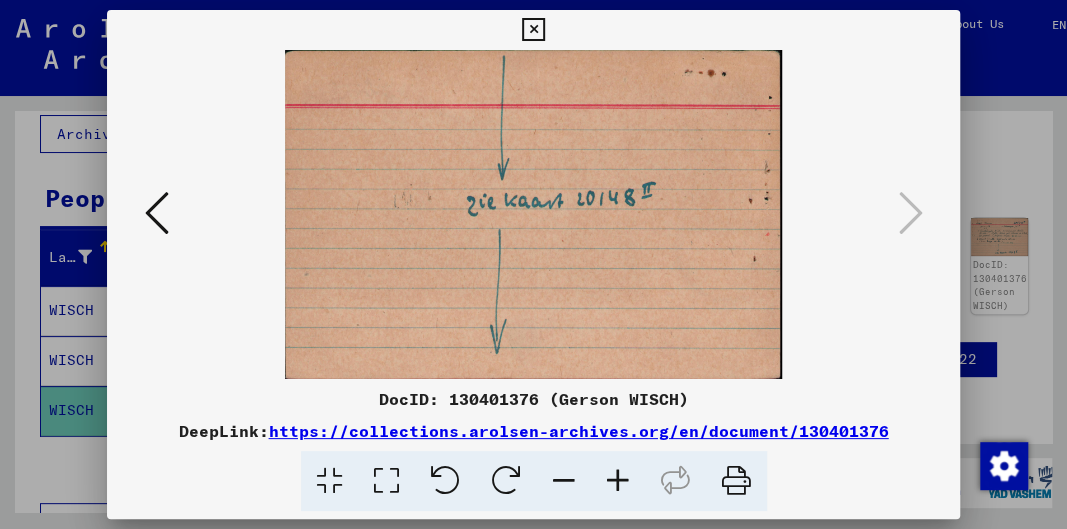 click at bounding box center [157, 213] 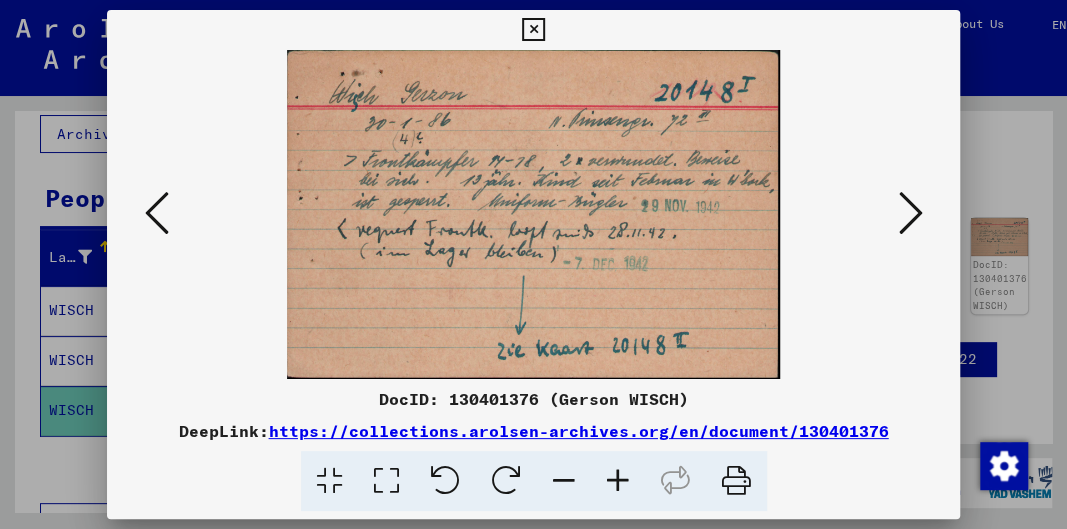 click at bounding box center (157, 213) 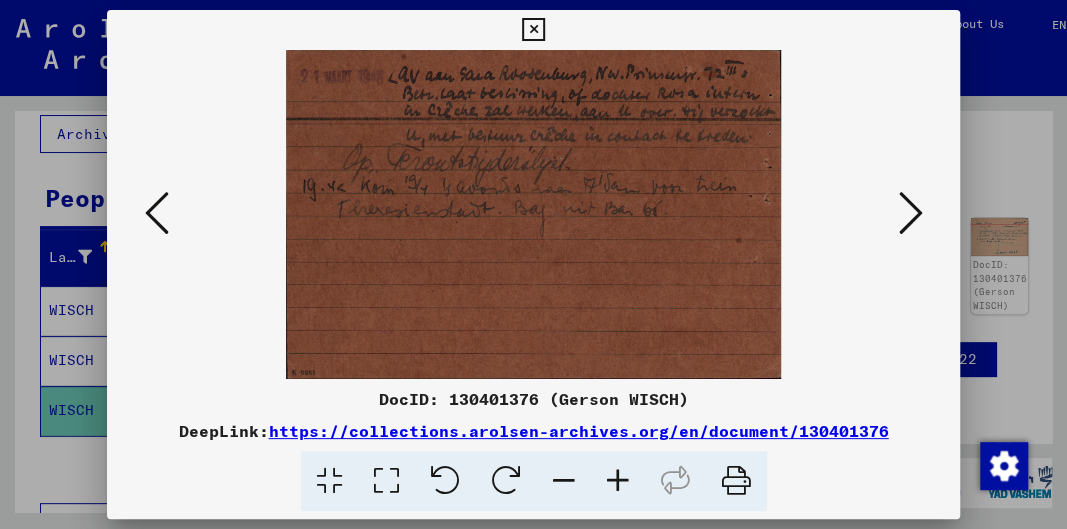 click at bounding box center [157, 213] 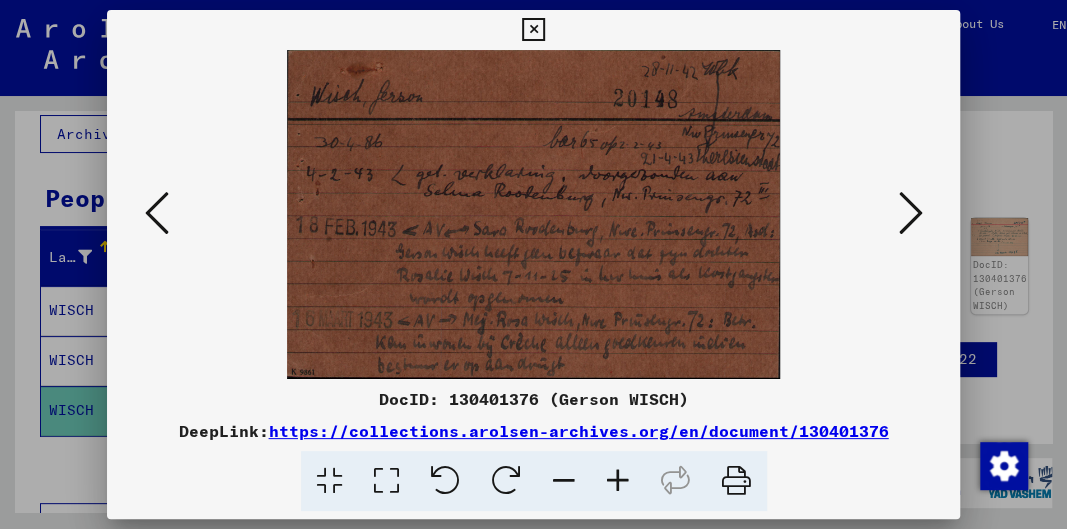 click at bounding box center [157, 213] 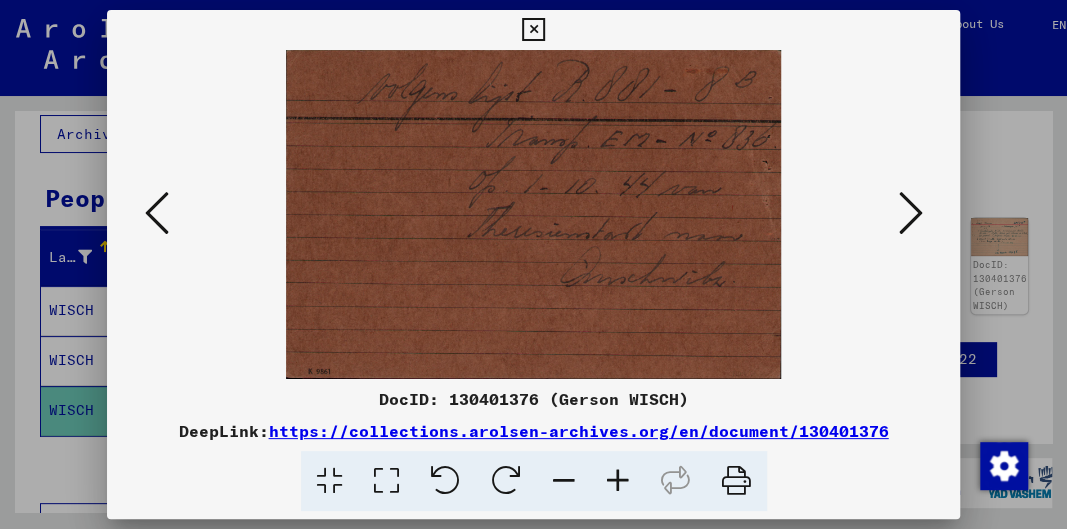click at bounding box center [157, 213] 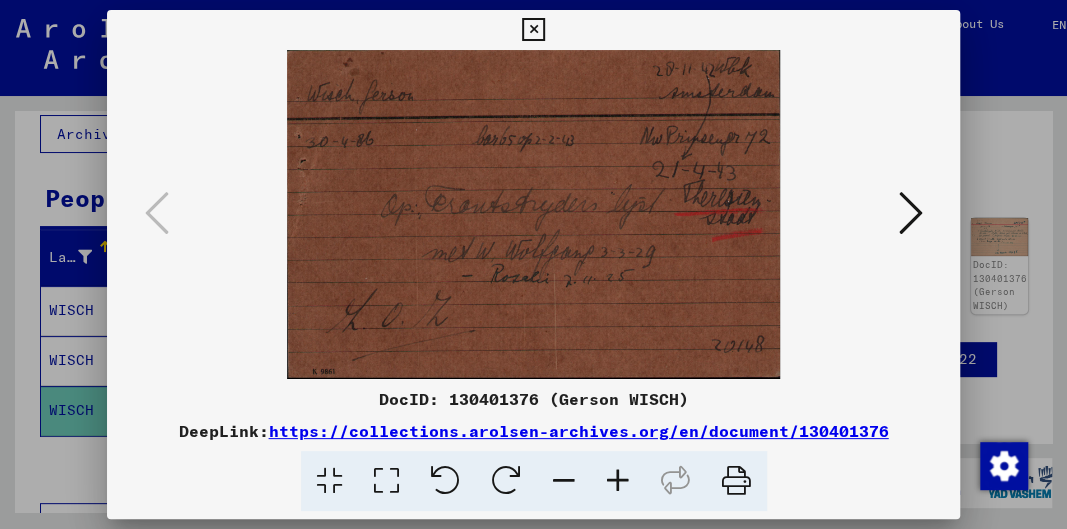 click at bounding box center [910, 213] 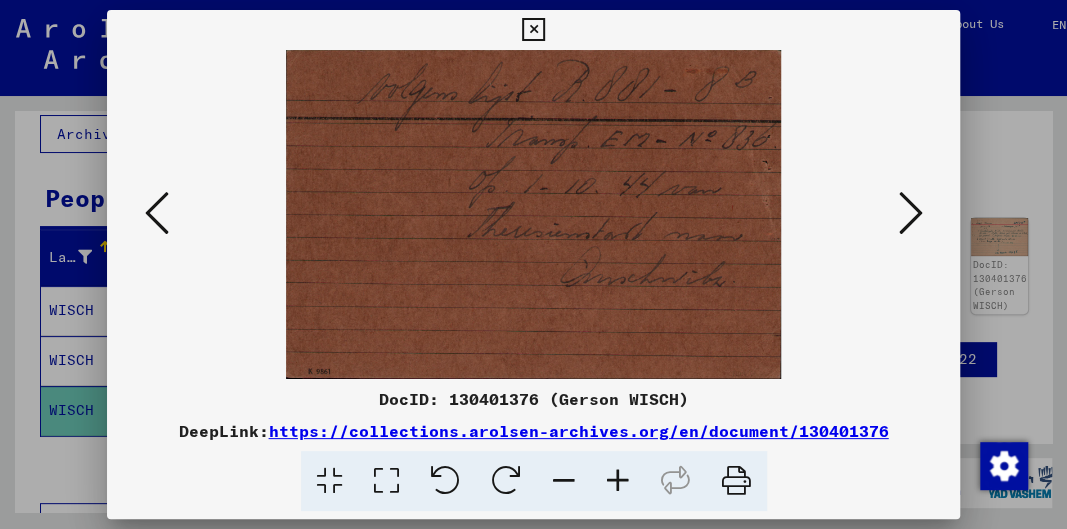 click at bounding box center (533, 30) 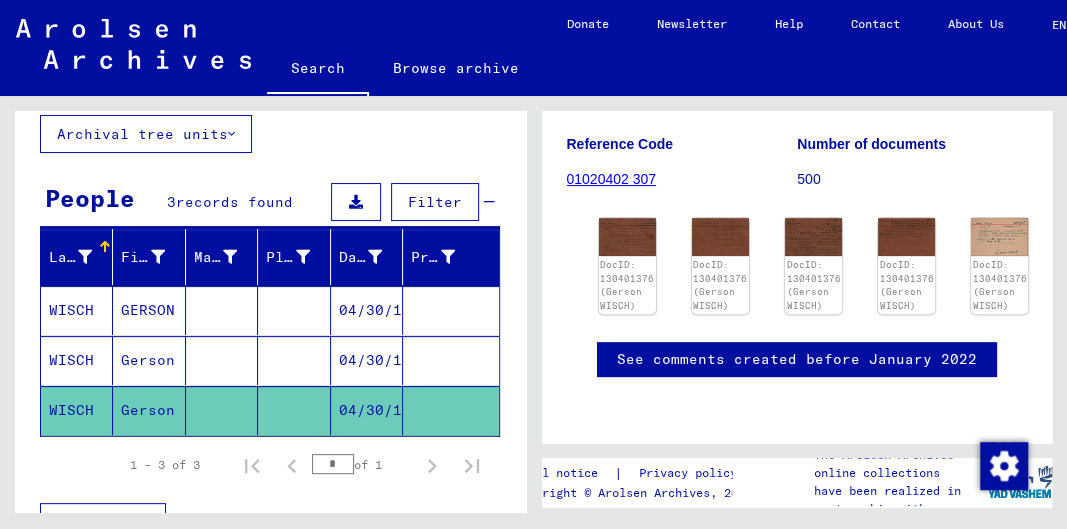 click on "Gerson" at bounding box center (149, 410) 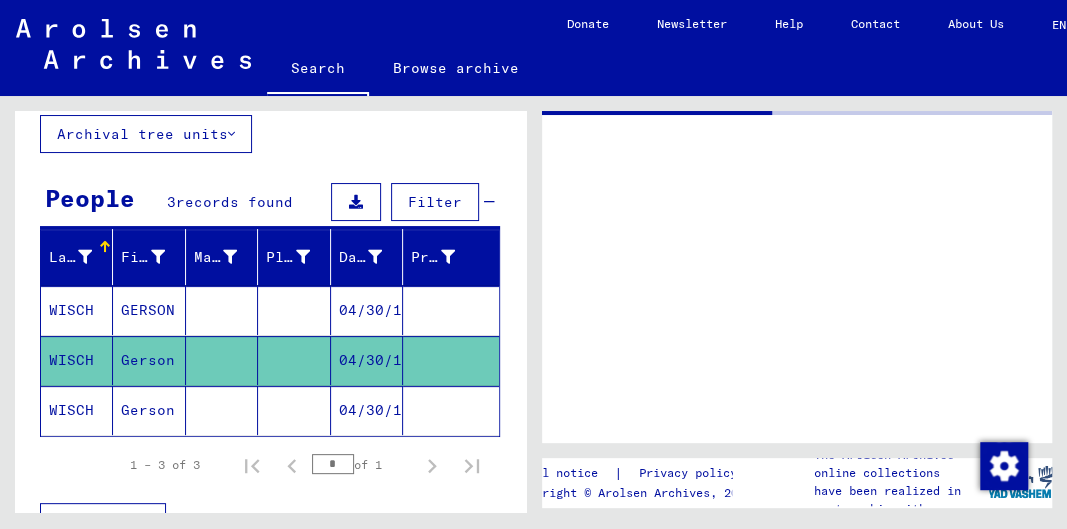 scroll, scrollTop: 0, scrollLeft: 0, axis: both 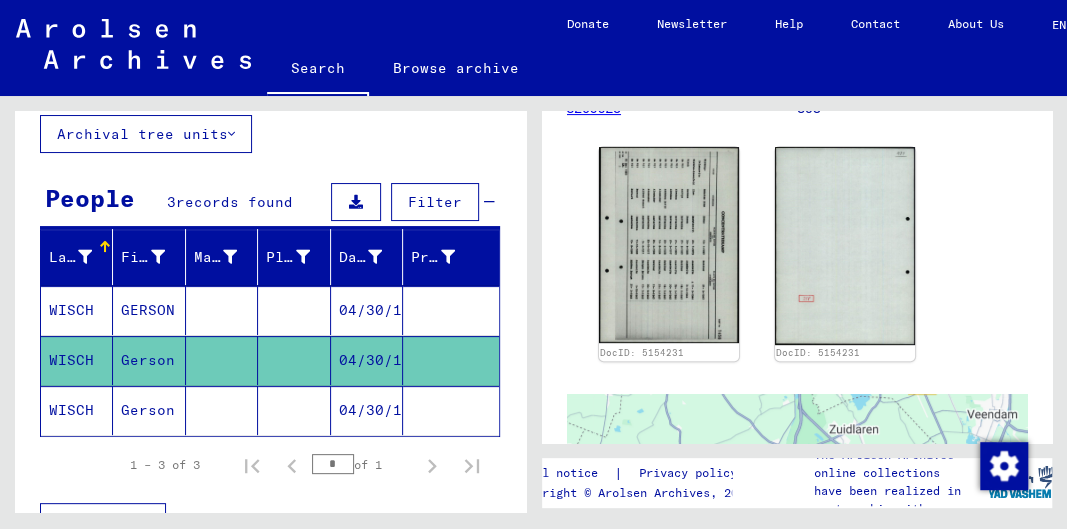 click on "WISCH" at bounding box center (77, 360) 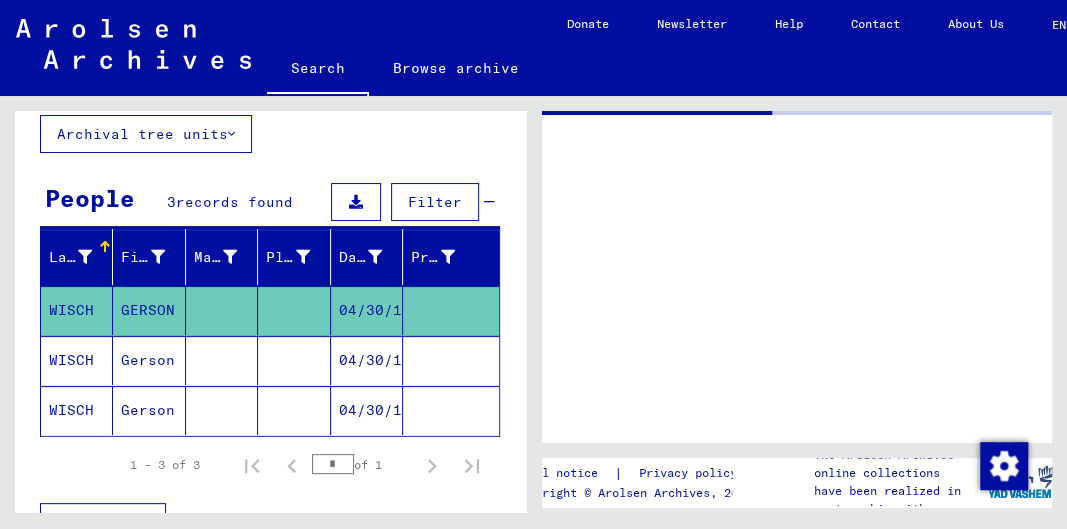 scroll, scrollTop: 0, scrollLeft: 0, axis: both 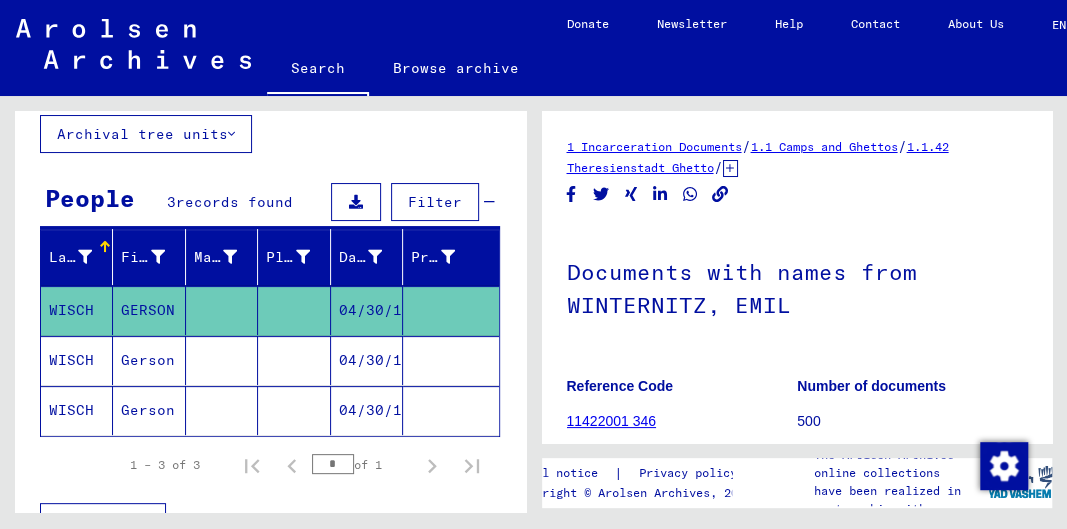 click on "WISCH" 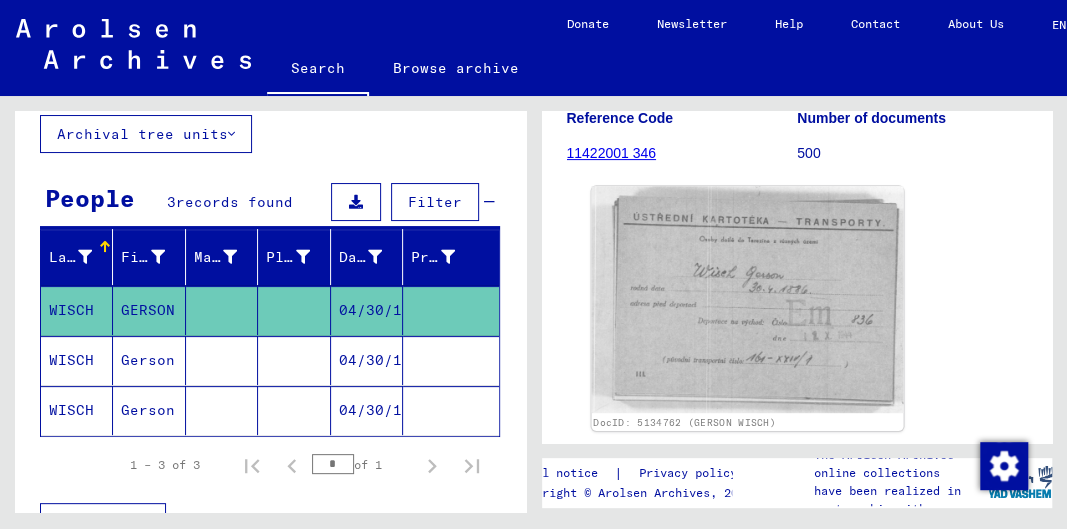 scroll, scrollTop: 280, scrollLeft: 0, axis: vertical 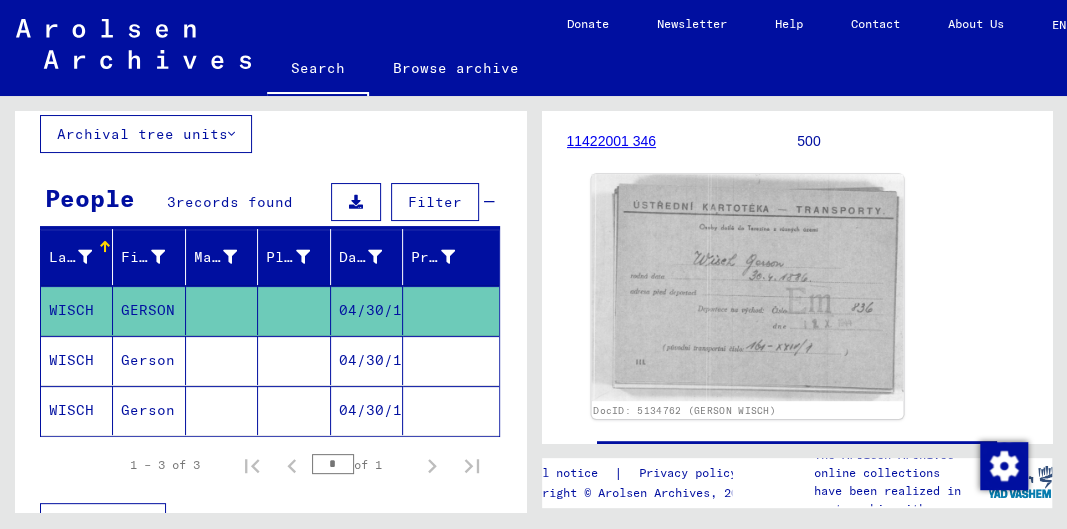 click 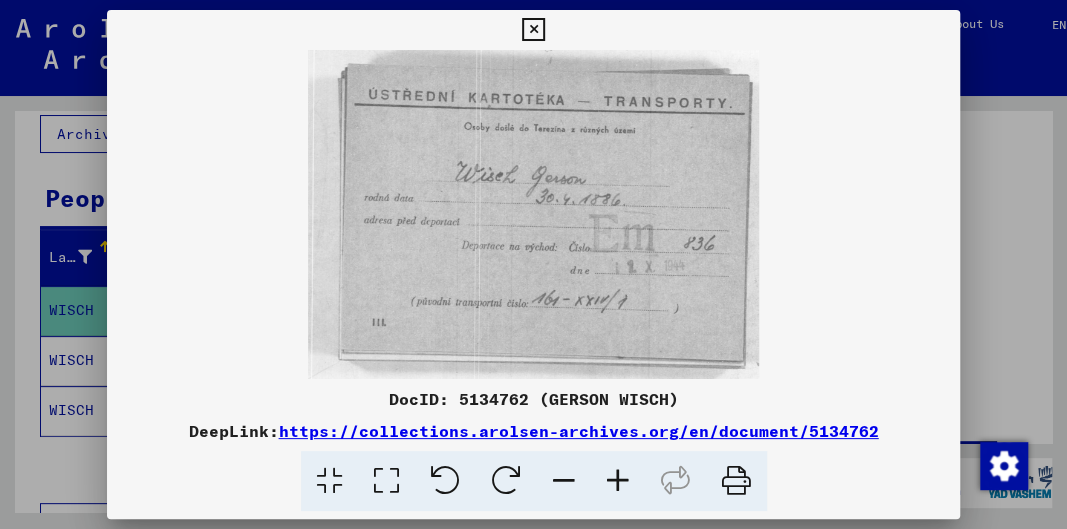 click at bounding box center (533, 30) 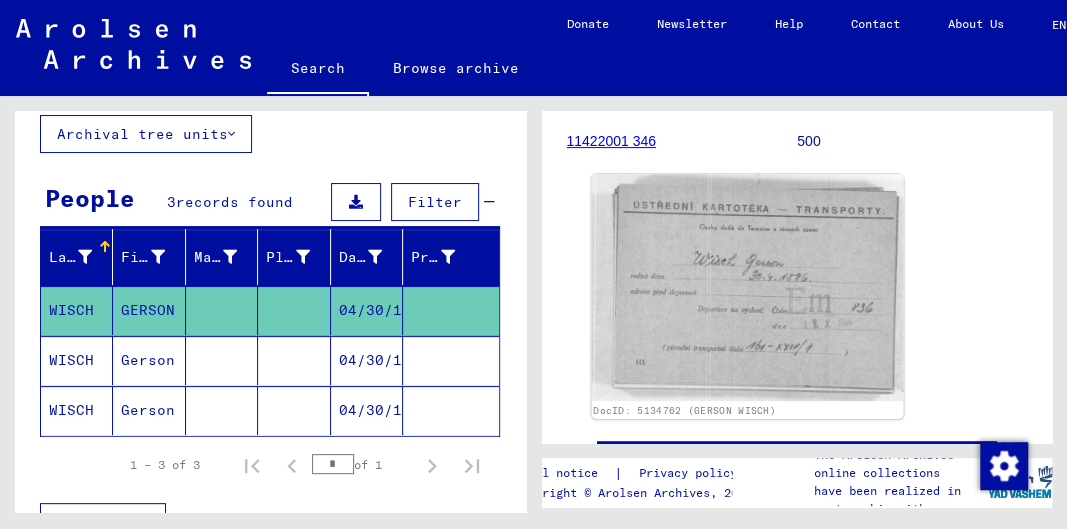 click 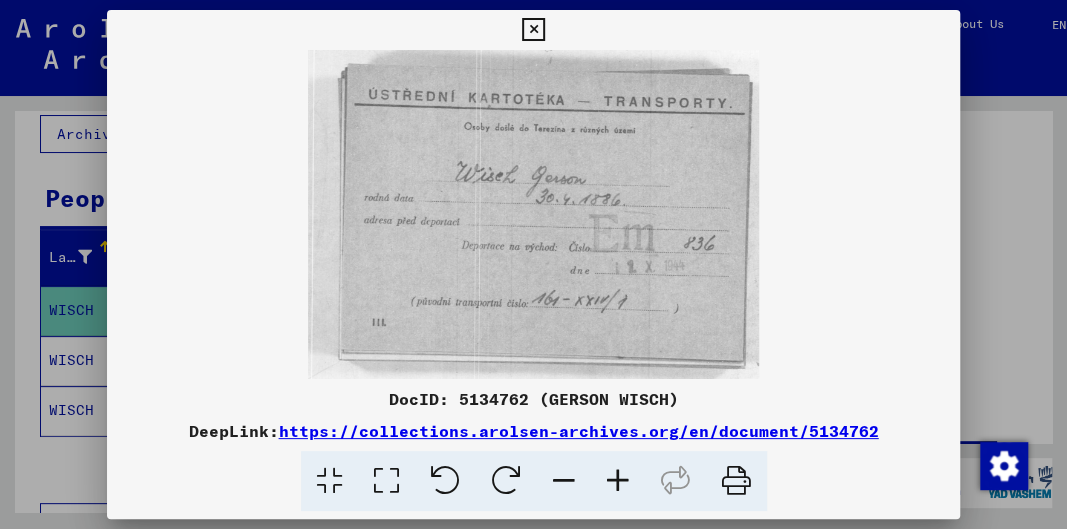 click at bounding box center [533, 30] 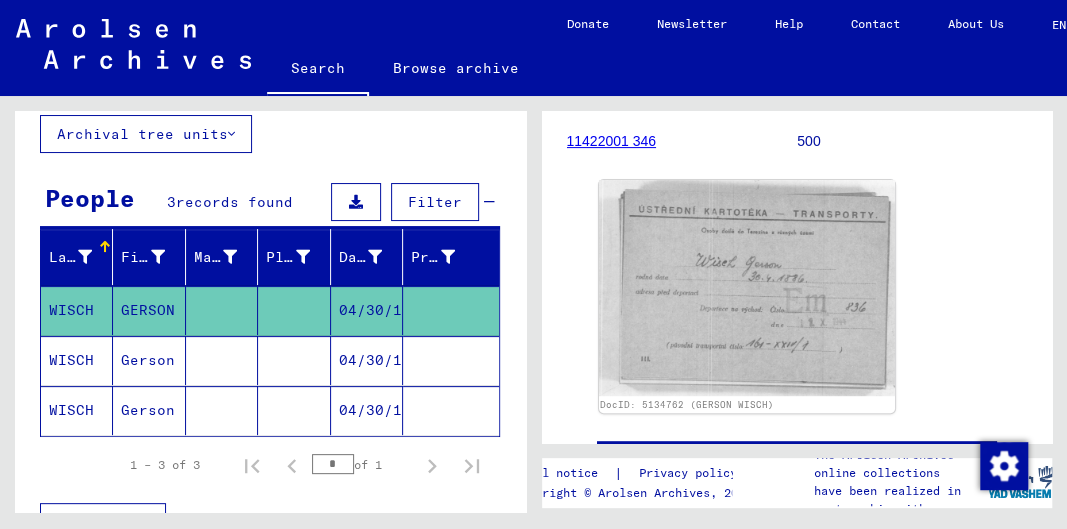 click on "Gerson" at bounding box center (149, 410) 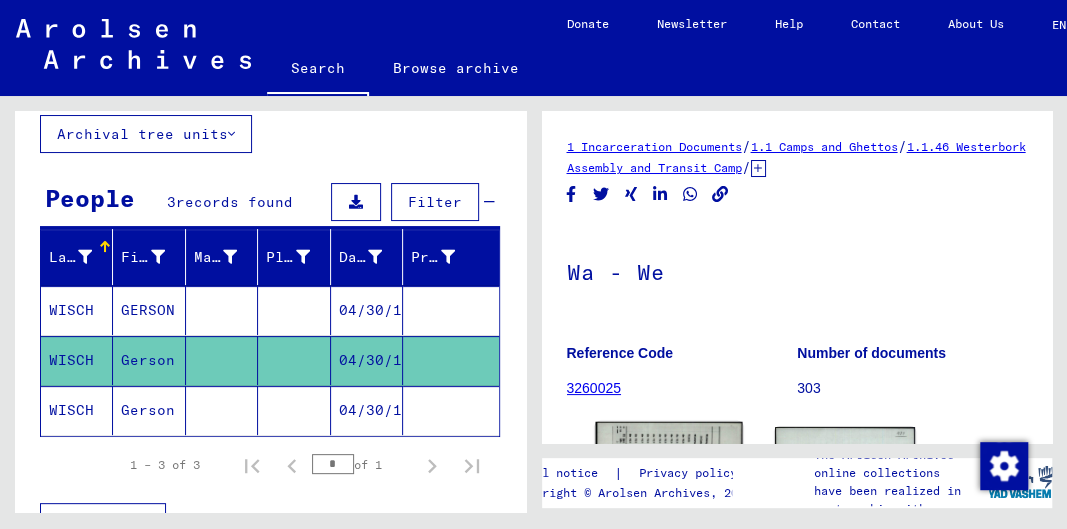 click 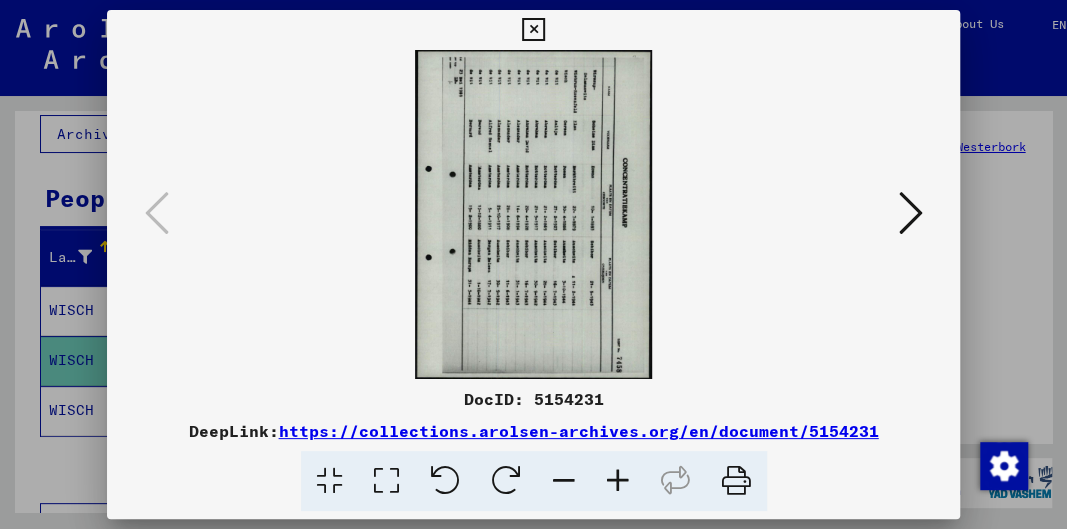 click at bounding box center [506, 481] 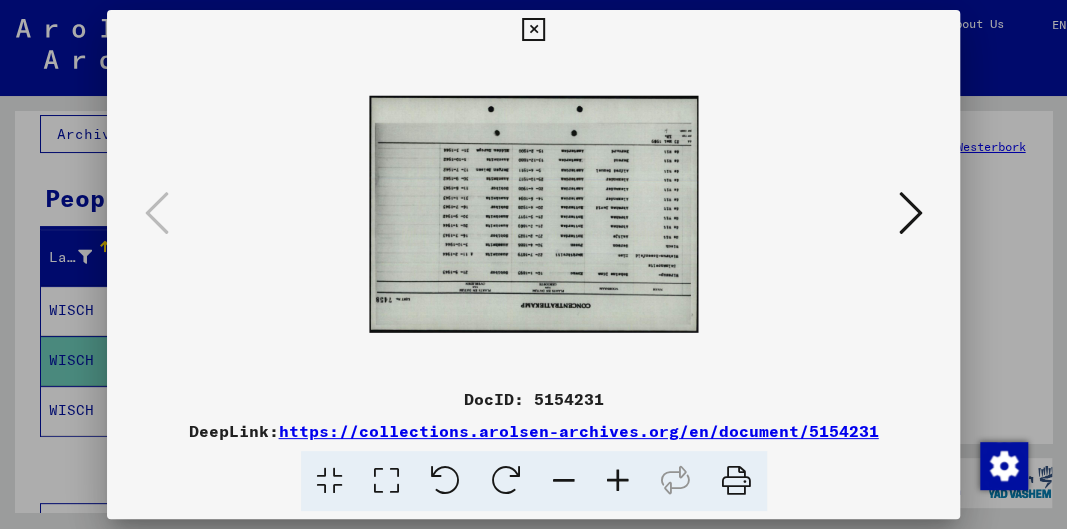 click at bounding box center (506, 481) 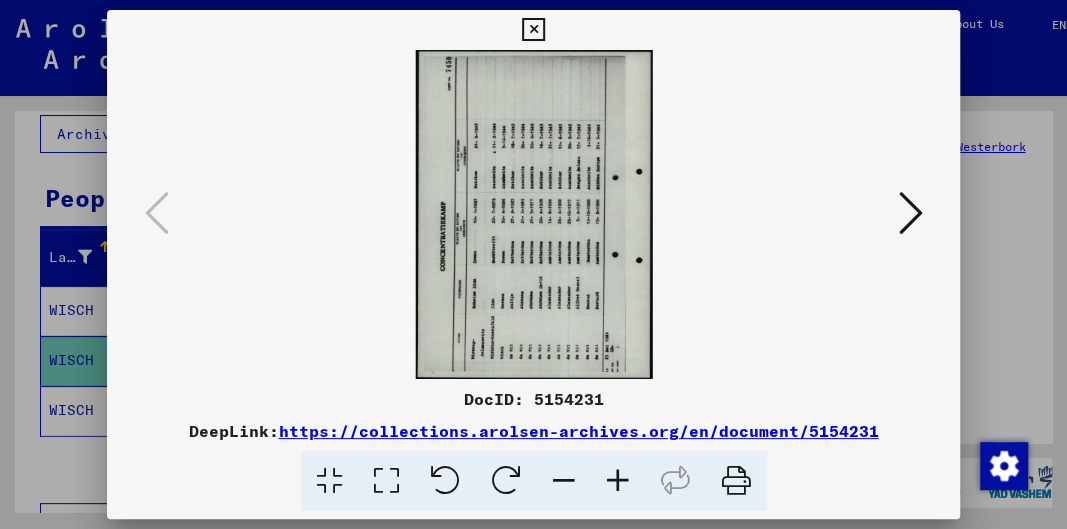 click at bounding box center [506, 481] 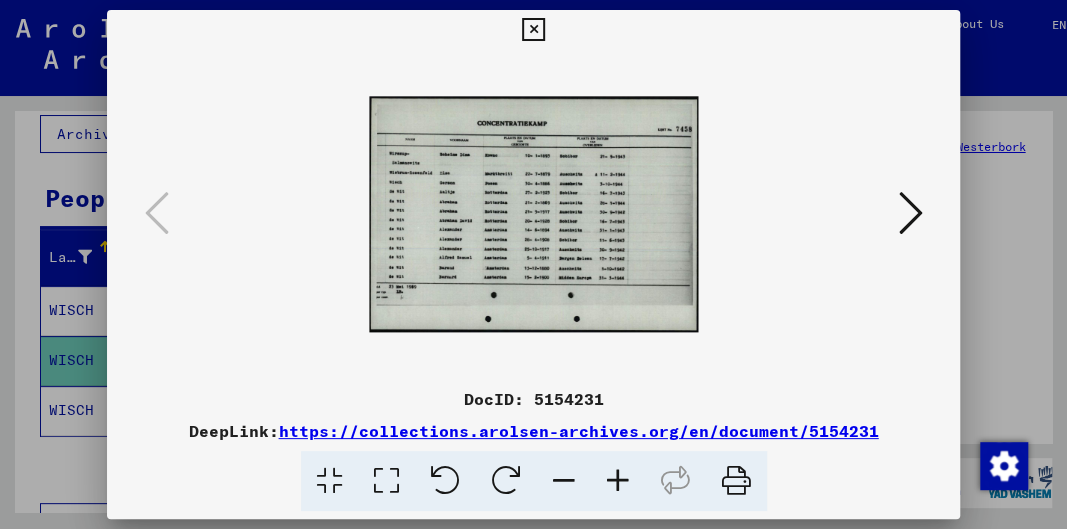 click at bounding box center [618, 481] 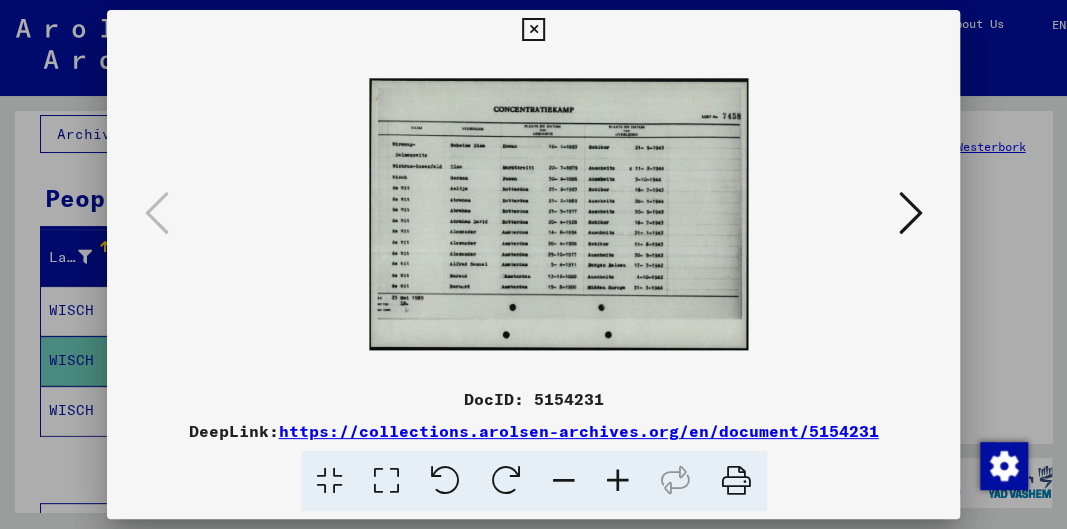 click at bounding box center [618, 481] 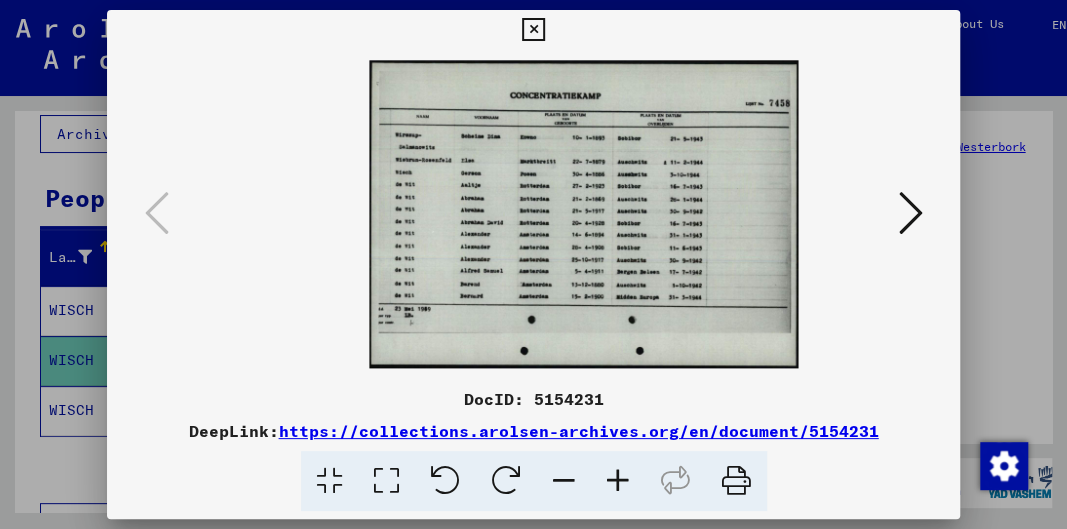 click at bounding box center (618, 481) 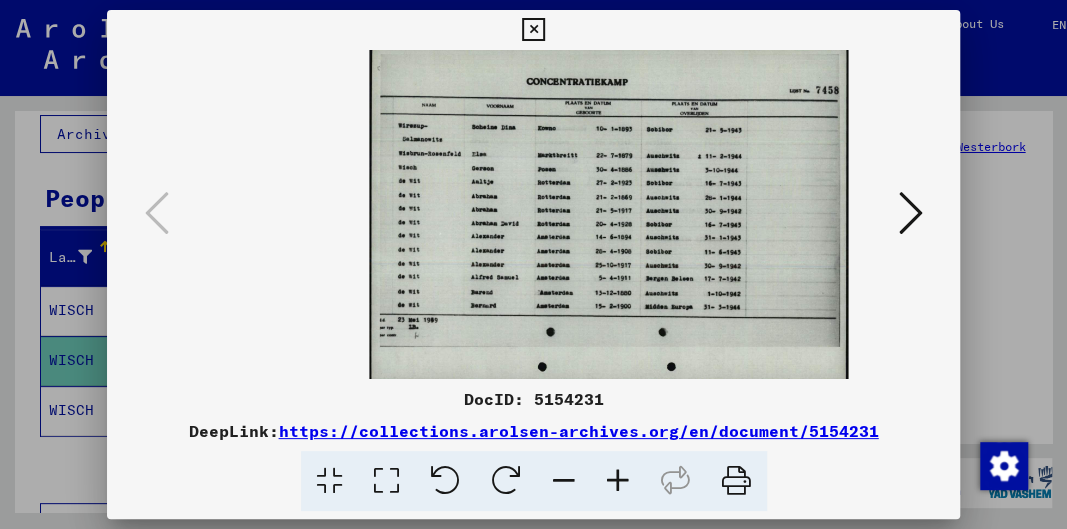 click at bounding box center [618, 481] 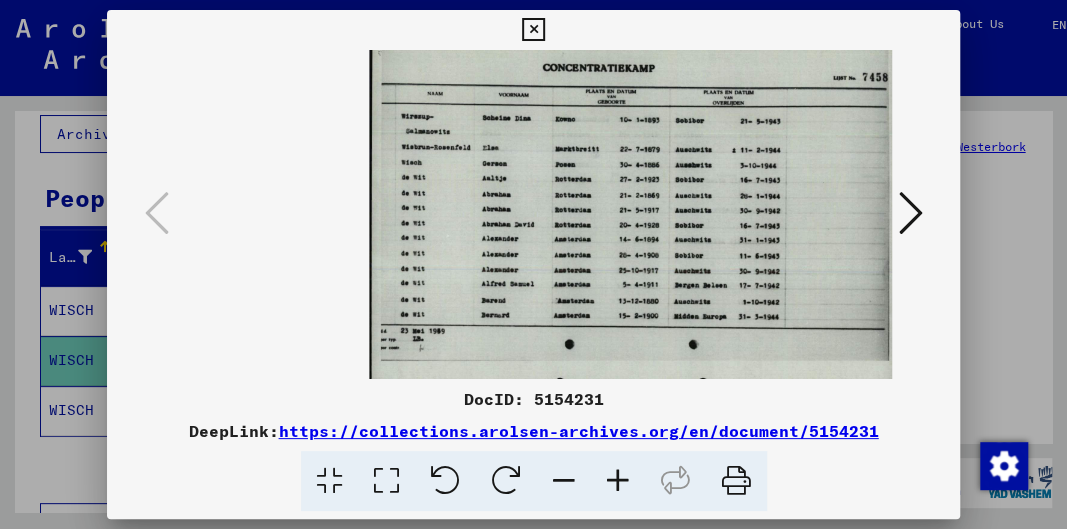 click at bounding box center (618, 481) 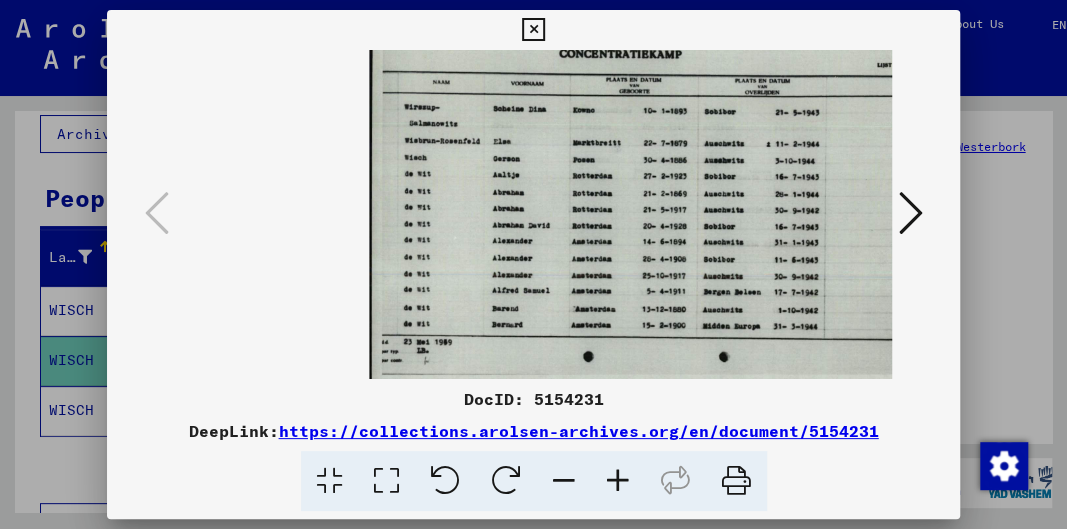 click at bounding box center [533, 30] 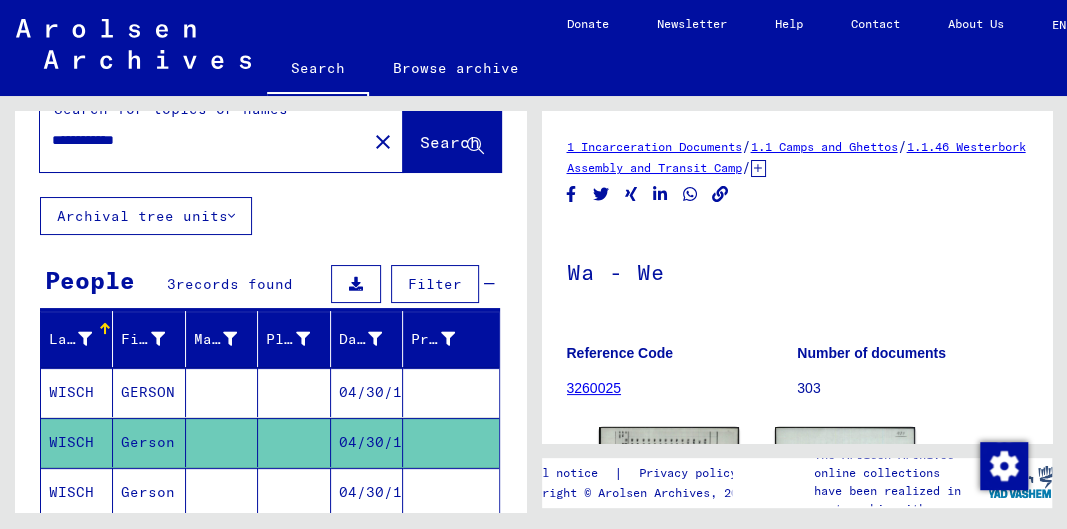 scroll, scrollTop: 0, scrollLeft: 0, axis: both 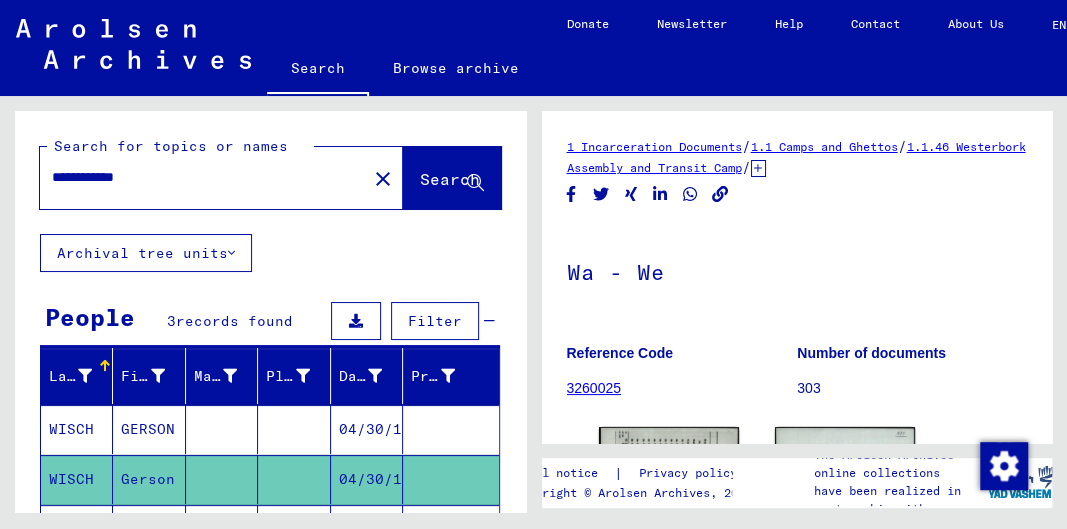 drag, startPoint x: 165, startPoint y: 181, endPoint x: 0, endPoint y: 176, distance: 165.07574 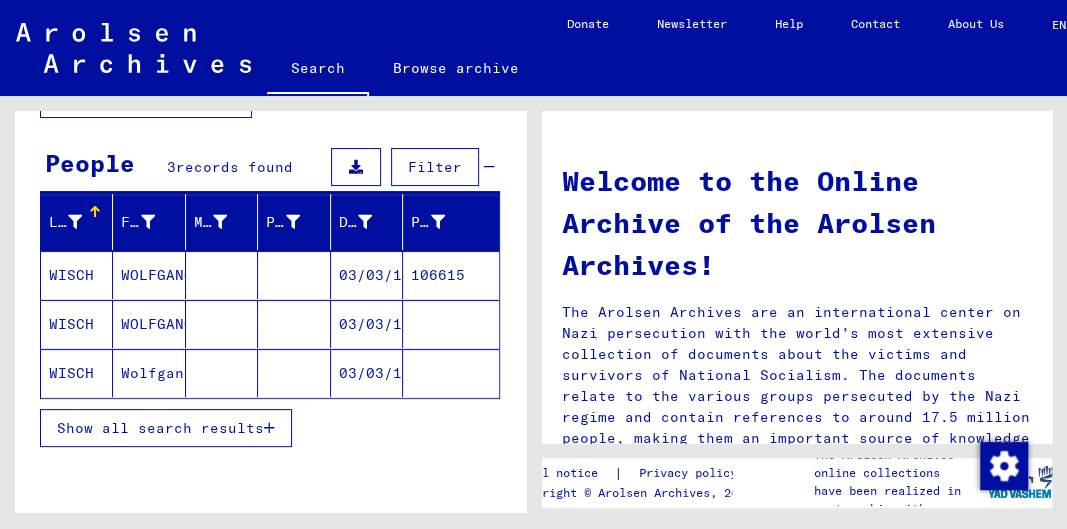 scroll, scrollTop: 280, scrollLeft: 0, axis: vertical 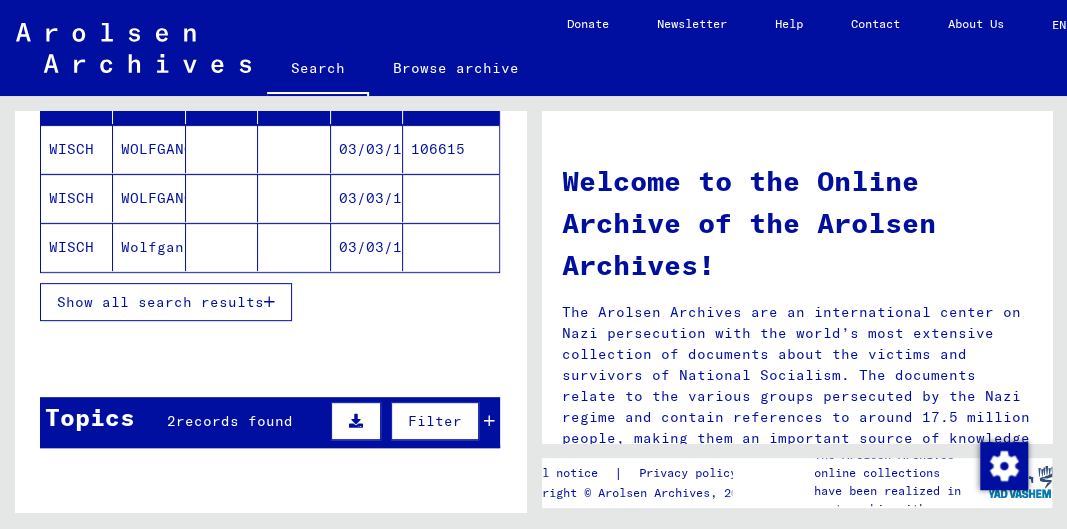 click on "WISCH" 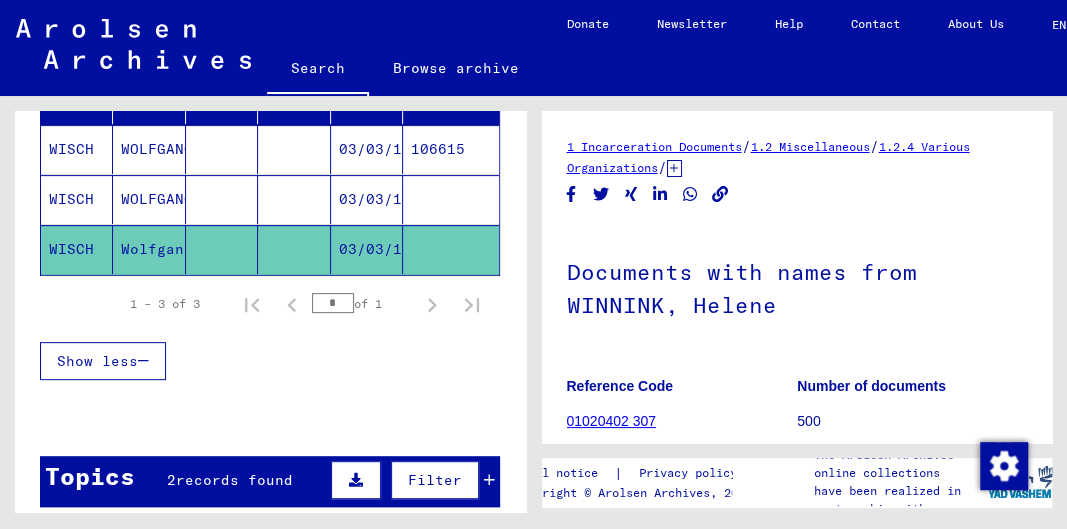 scroll, scrollTop: 280, scrollLeft: 0, axis: vertical 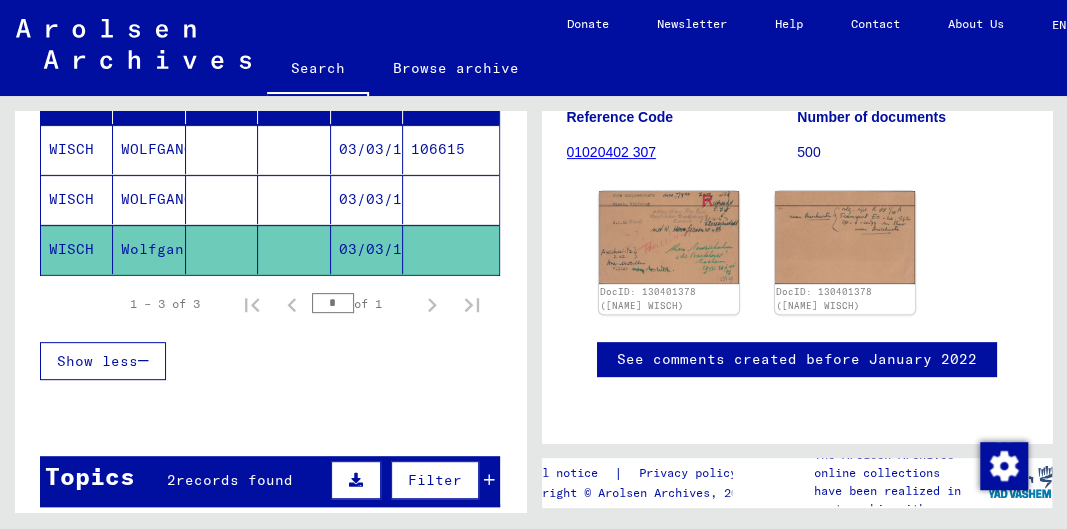 click on "WISCH" at bounding box center (77, 249) 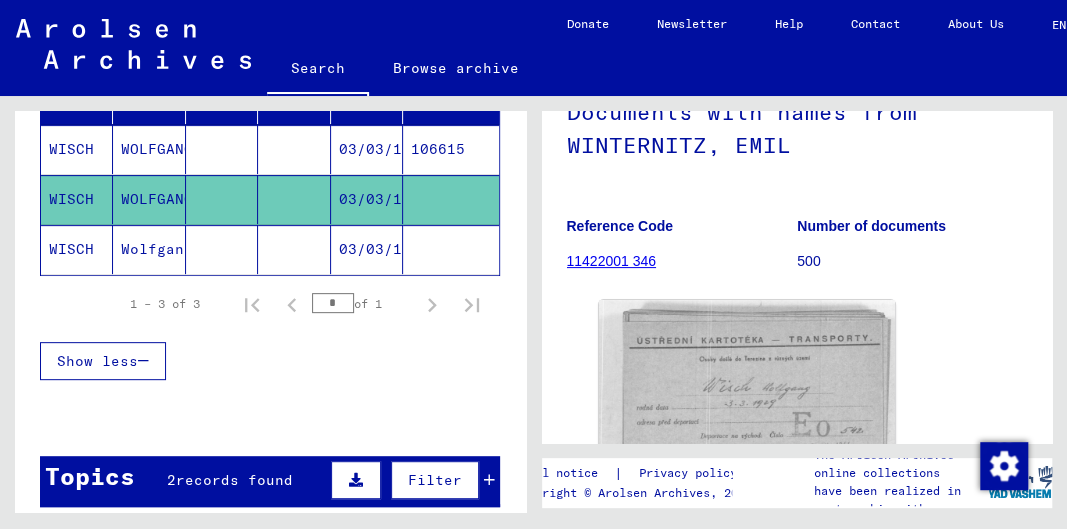 scroll, scrollTop: 280, scrollLeft: 0, axis: vertical 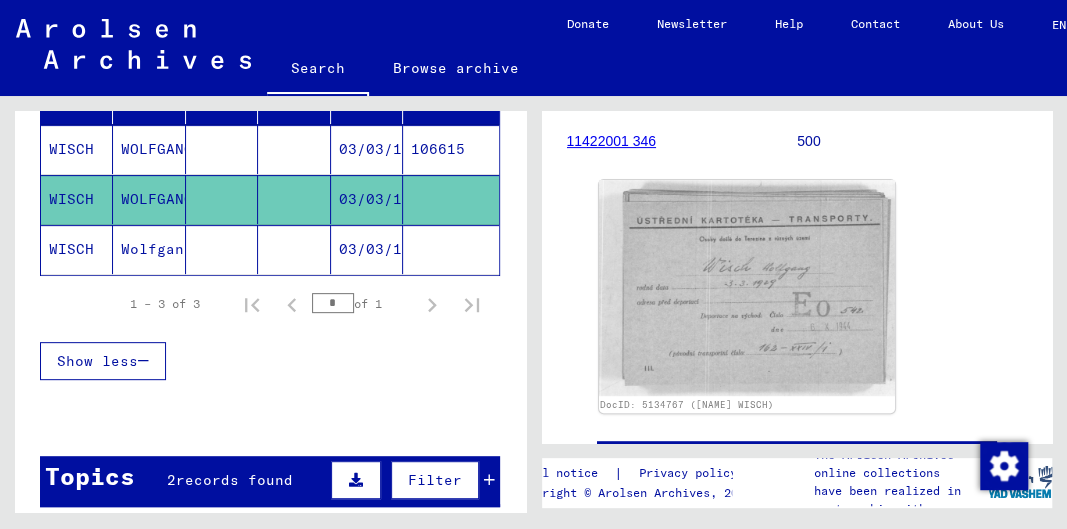 click on "WISCH" at bounding box center (77, 199) 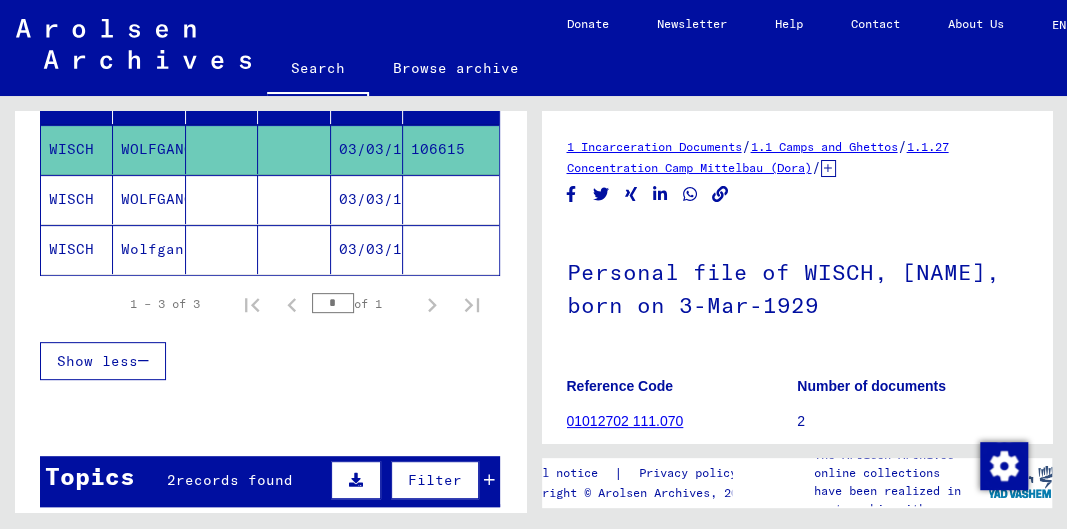 scroll, scrollTop: 280, scrollLeft: 0, axis: vertical 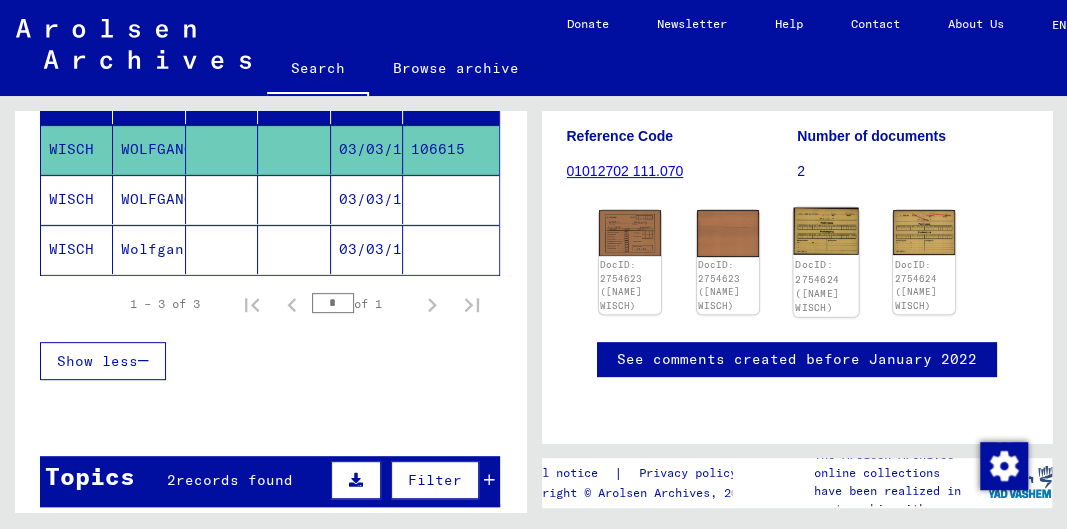 click 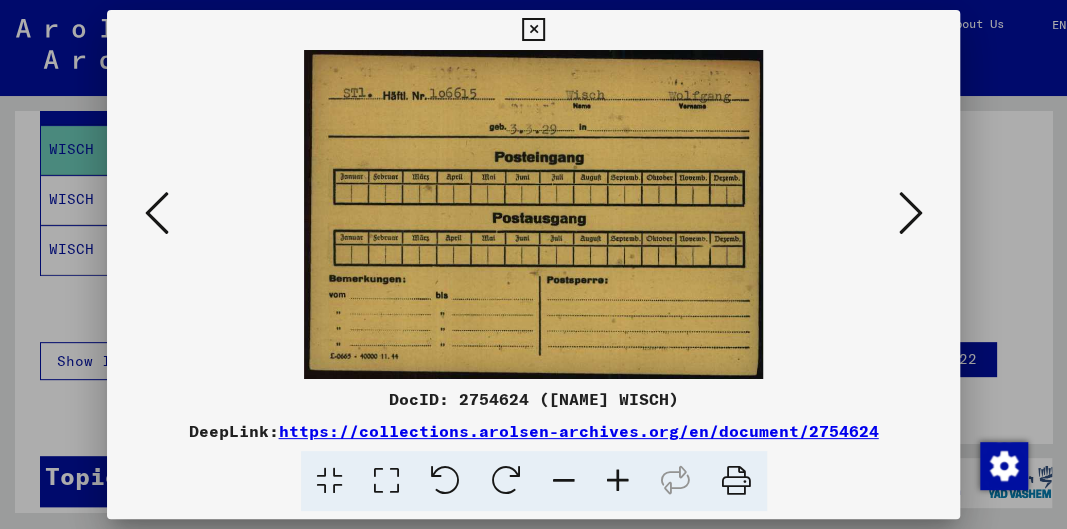 click at bounding box center [910, 213] 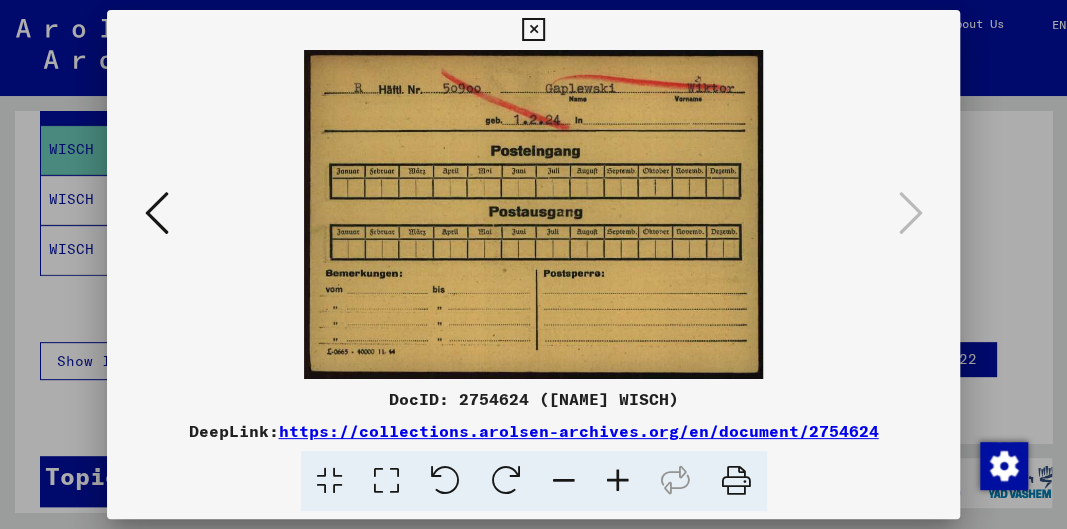 click at bounding box center (157, 213) 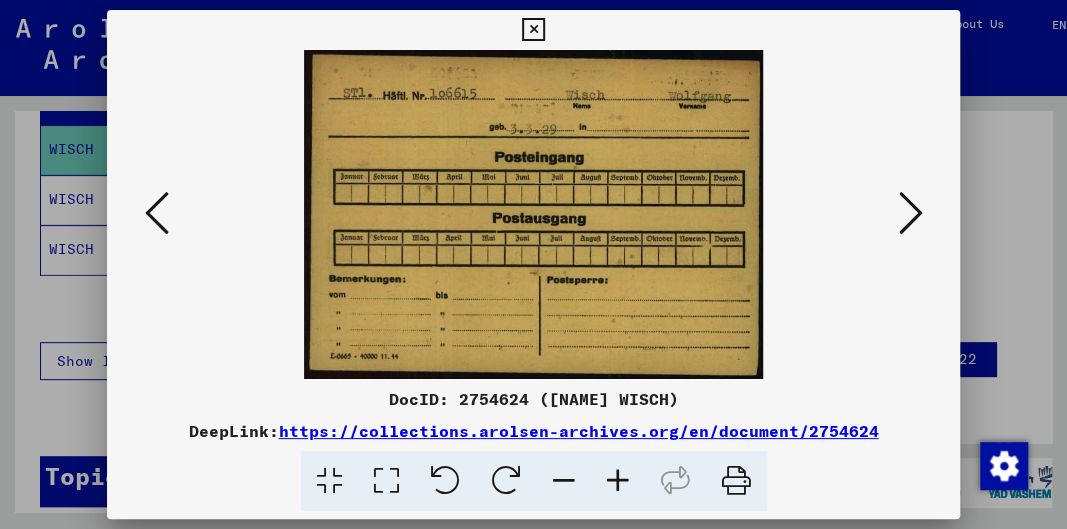 click at bounding box center (157, 213) 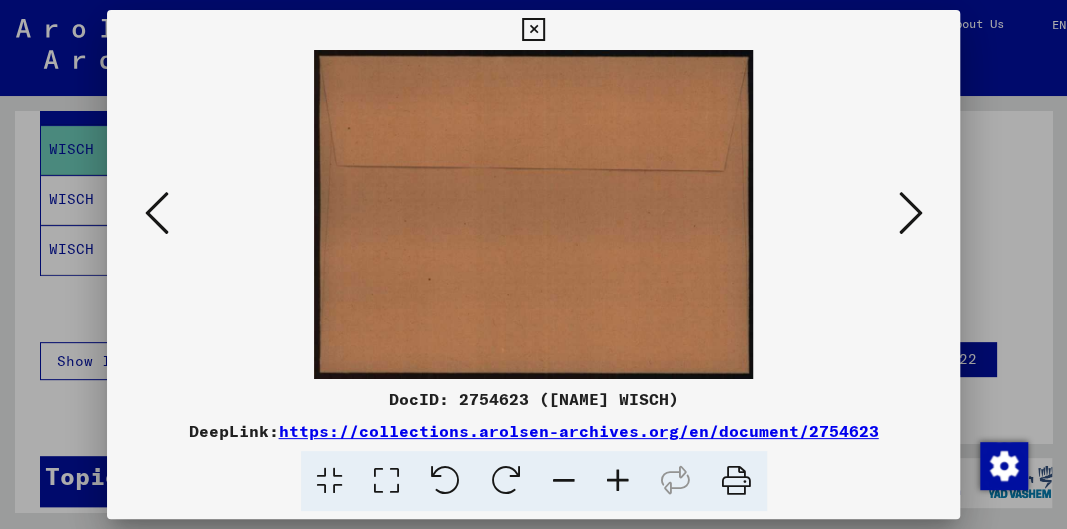 click at bounding box center [157, 213] 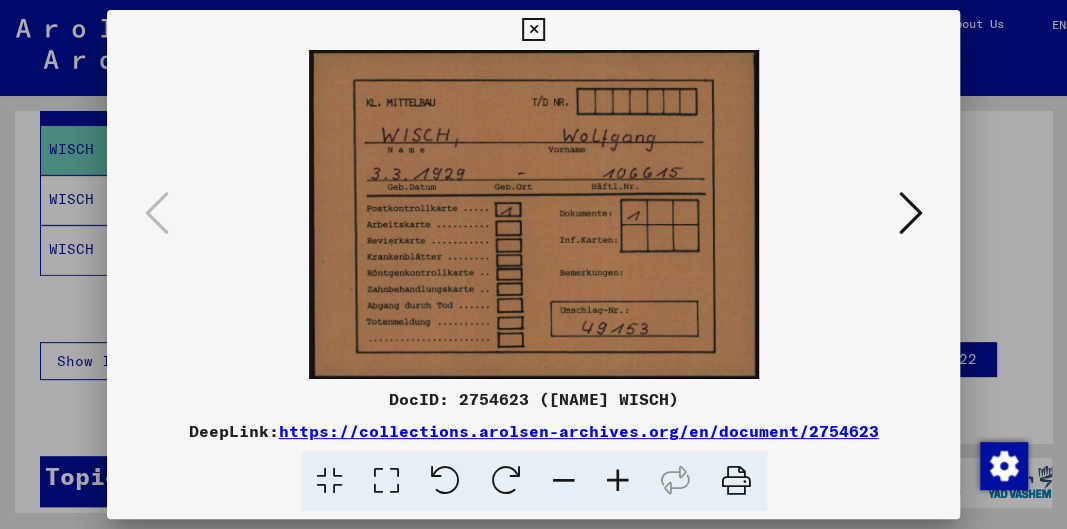 click at bounding box center (533, 30) 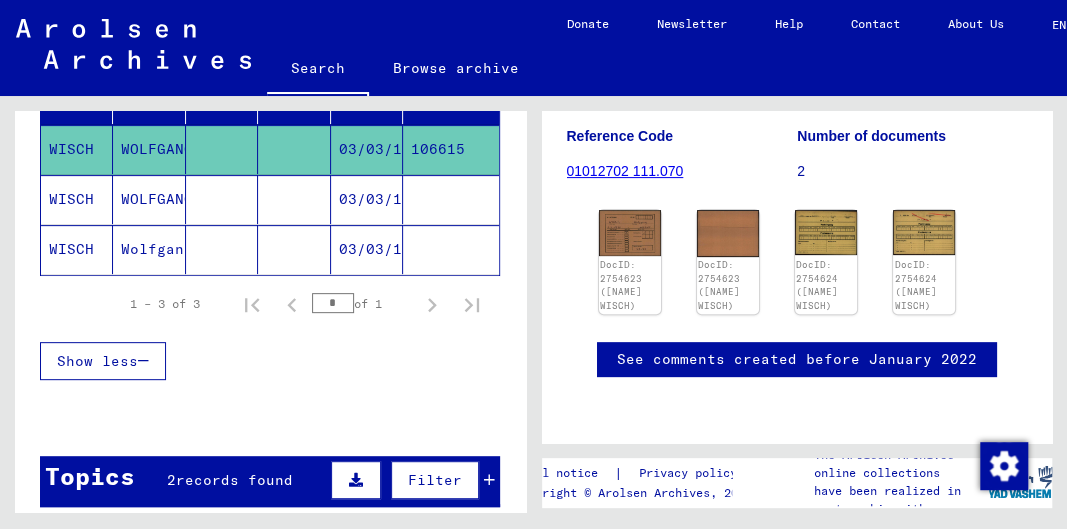 click on "WISCH" 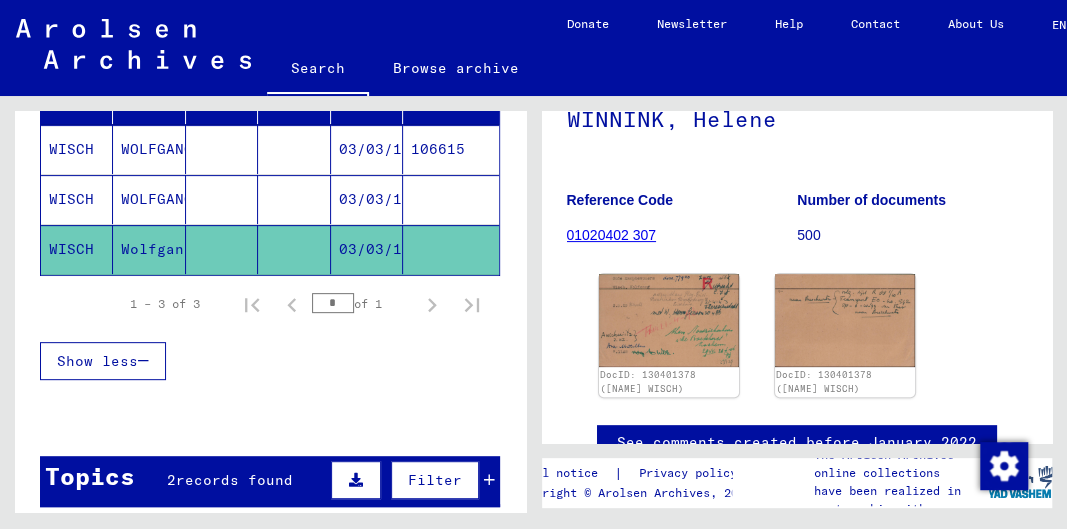 scroll, scrollTop: 280, scrollLeft: 0, axis: vertical 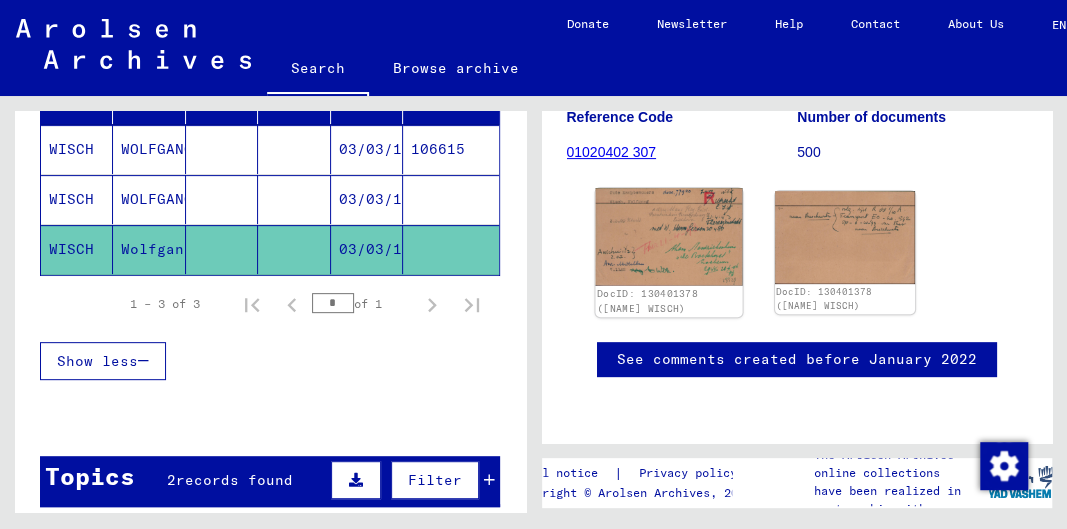 click 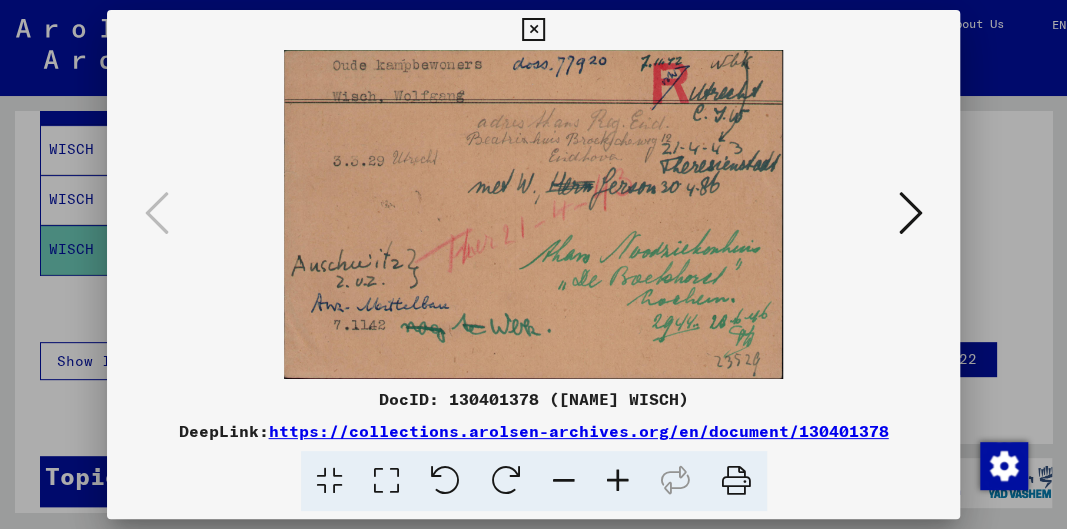 click at bounding box center (910, 213) 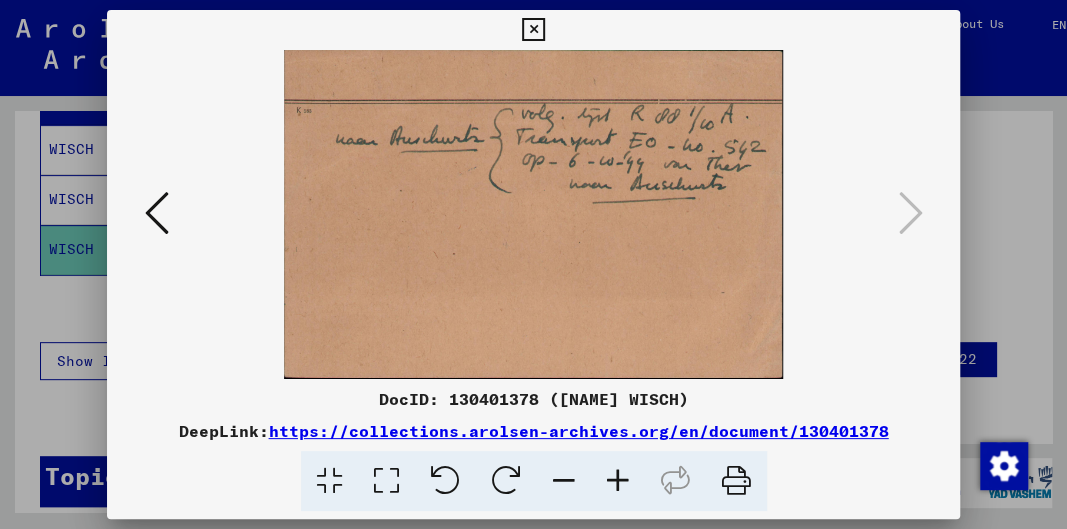 click at bounding box center (533, 30) 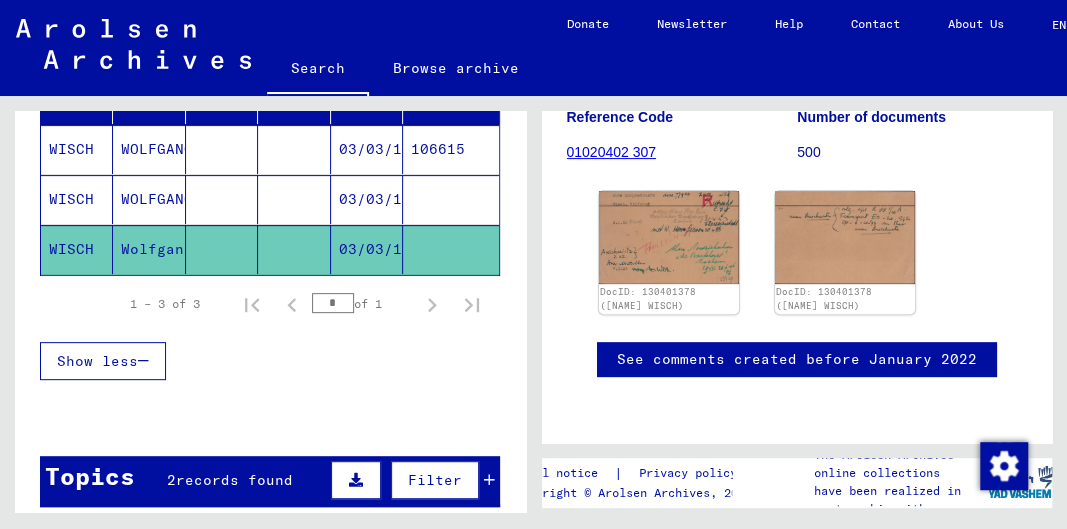 click on "WISCH" at bounding box center [77, 249] 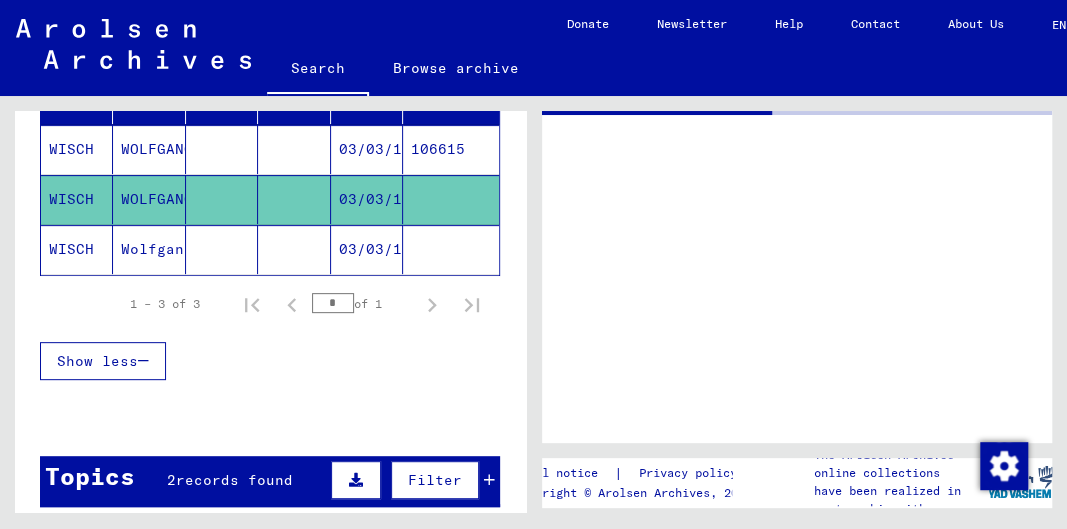 scroll, scrollTop: 0, scrollLeft: 0, axis: both 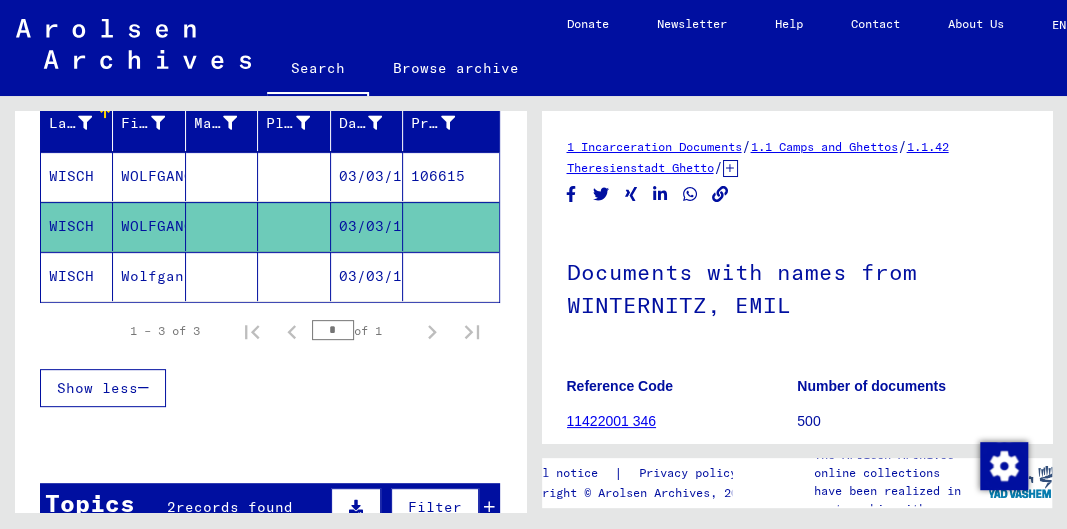 click on "WISCH" at bounding box center (77, 226) 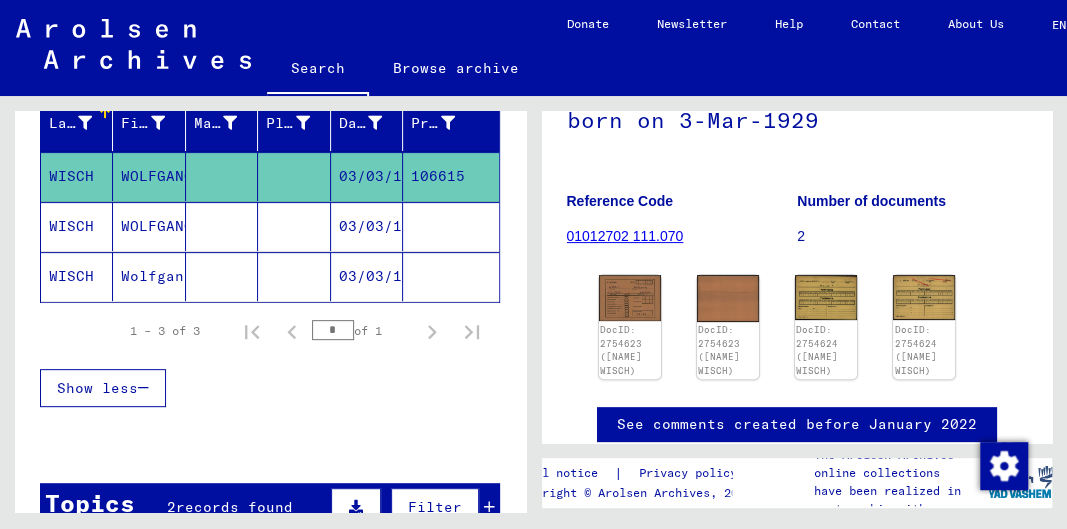 scroll, scrollTop: 280, scrollLeft: 0, axis: vertical 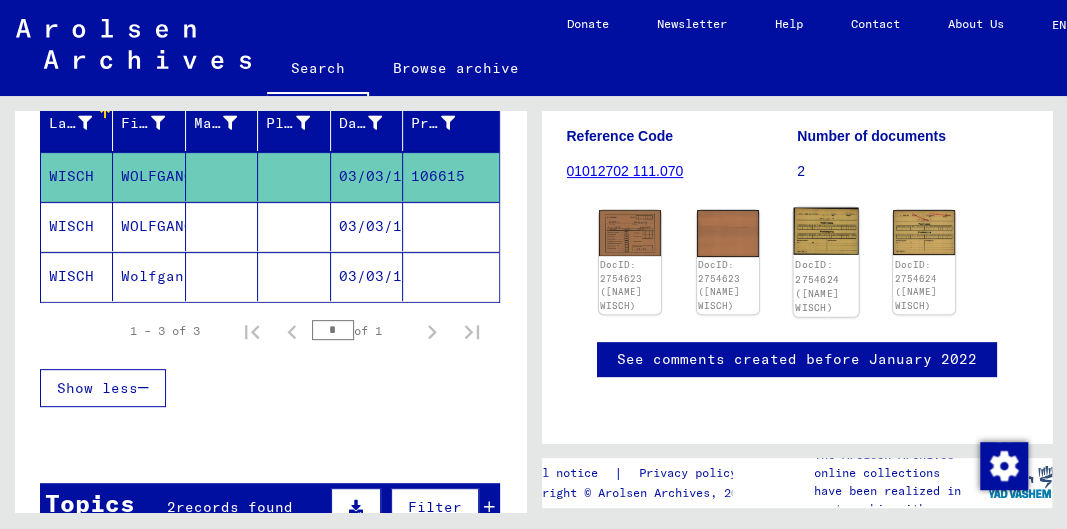 click 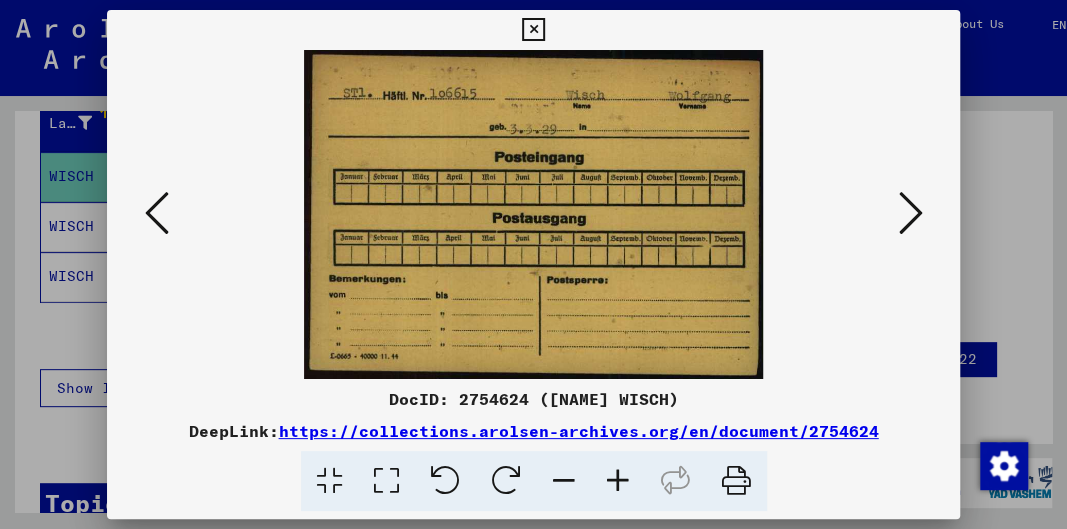 click at bounding box center [534, 214] 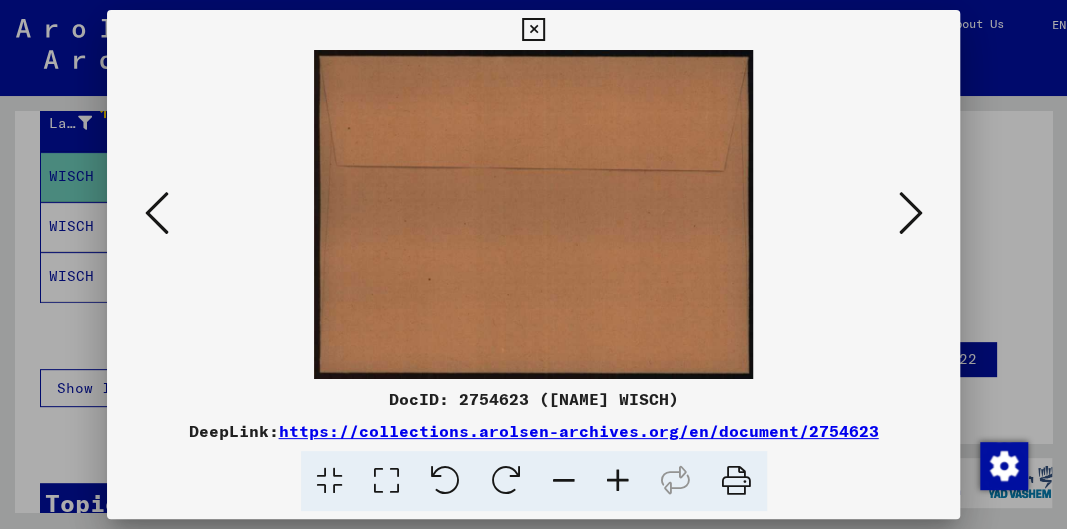 click at bounding box center [910, 213] 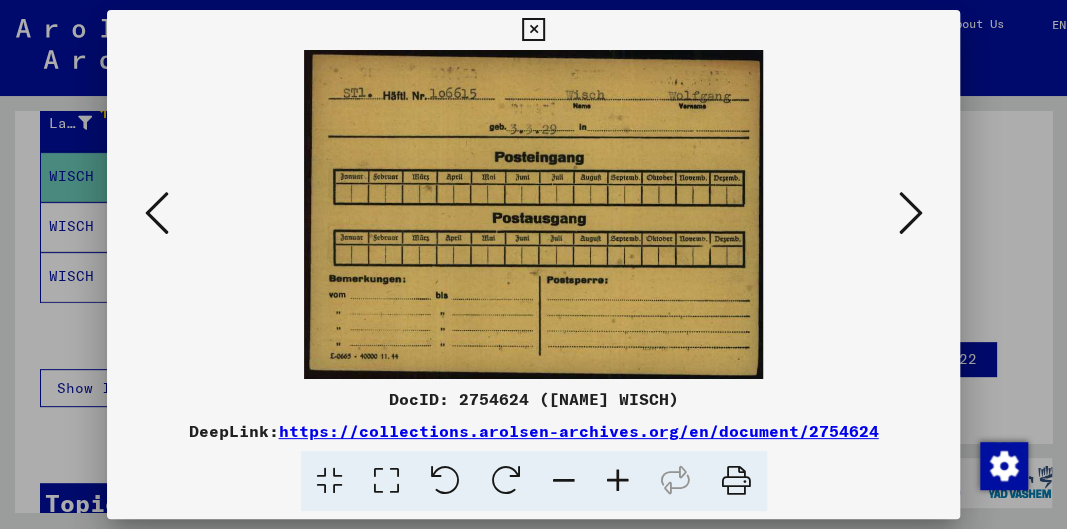 click at bounding box center [910, 213] 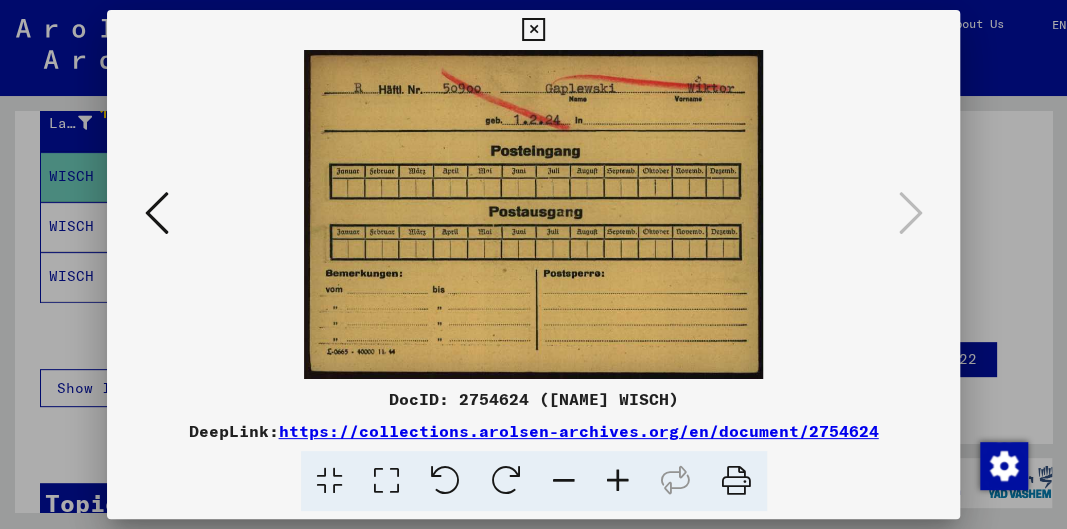 click at bounding box center (157, 213) 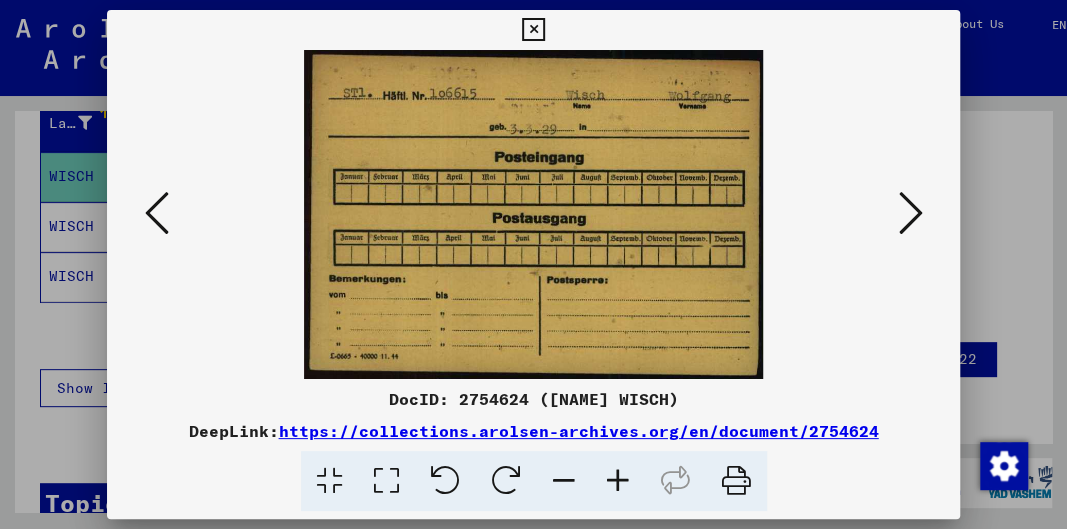 click at bounding box center (157, 213) 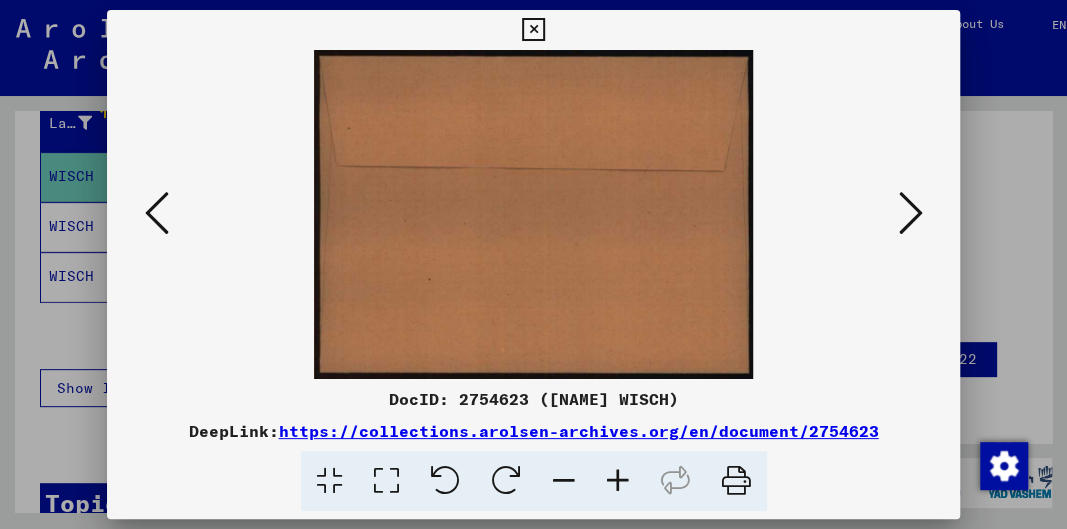 click at bounding box center [157, 213] 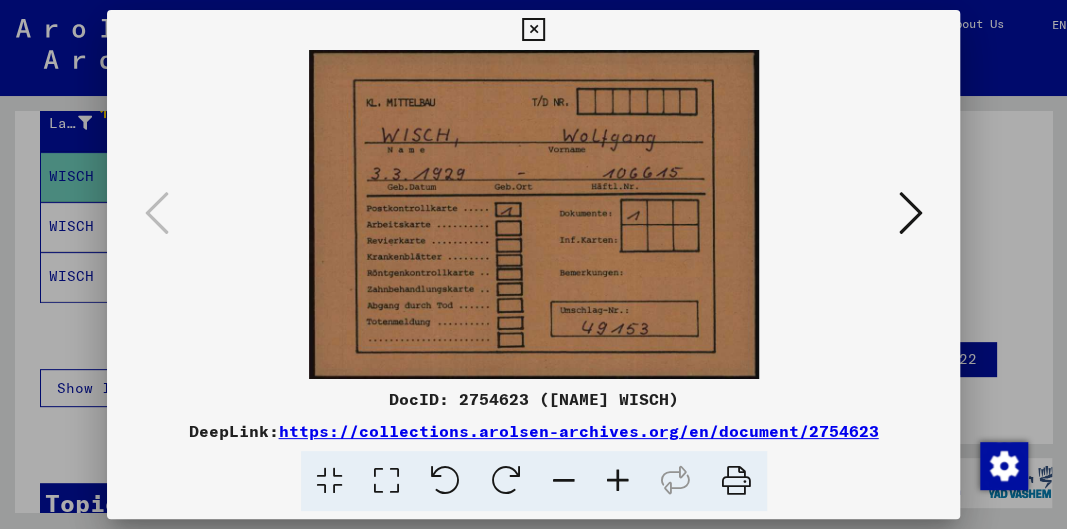 click at bounding box center (910, 213) 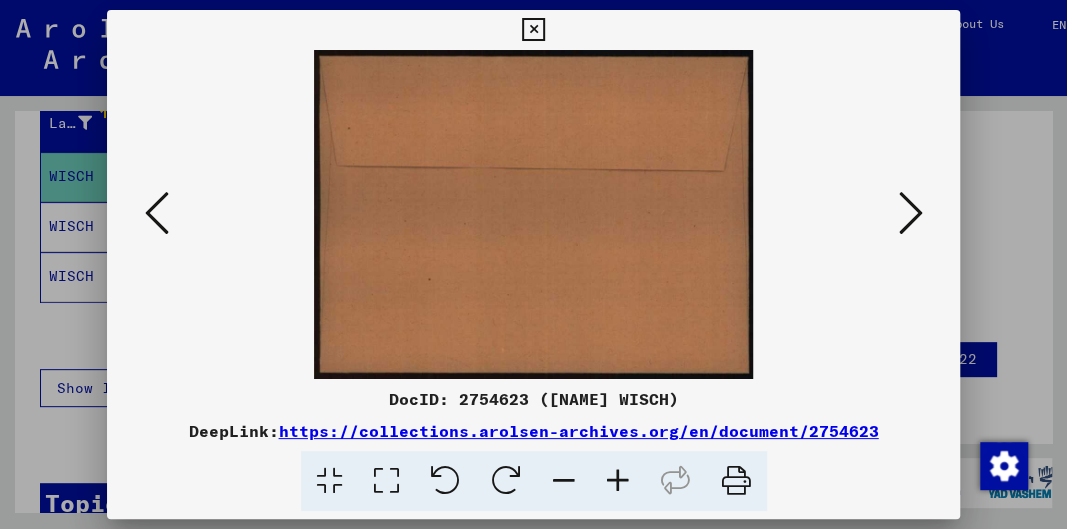 click at bounding box center (910, 213) 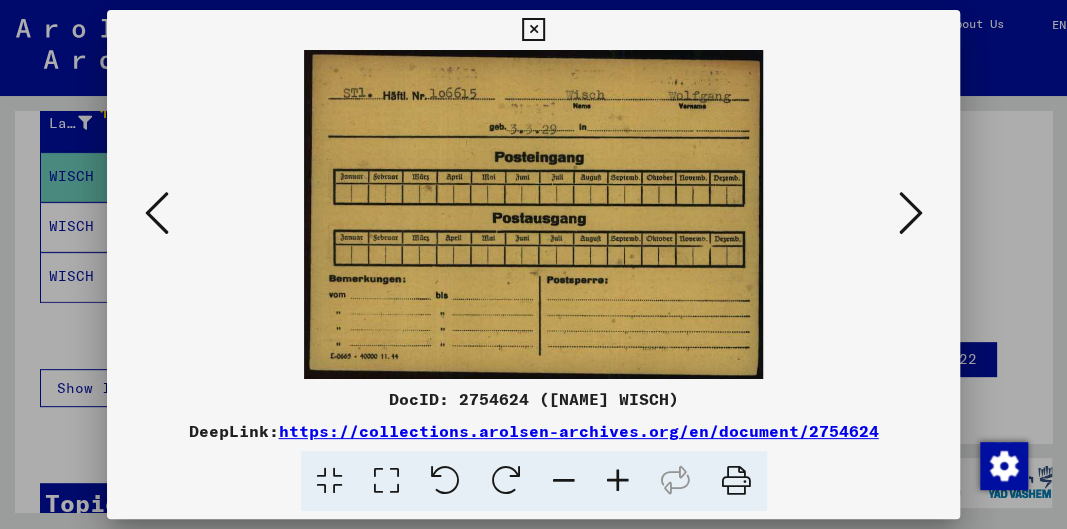 click at bounding box center (910, 213) 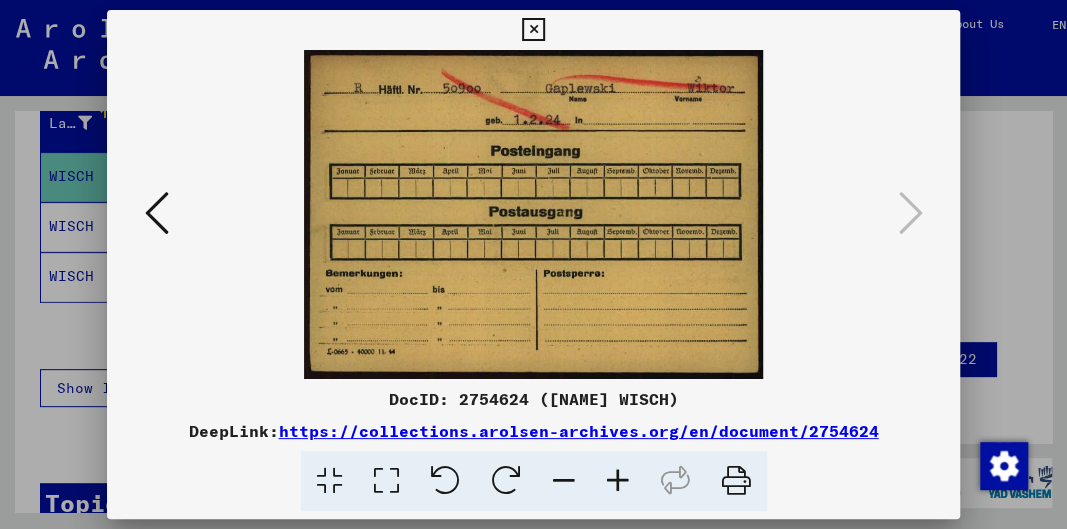 click at bounding box center (533, 30) 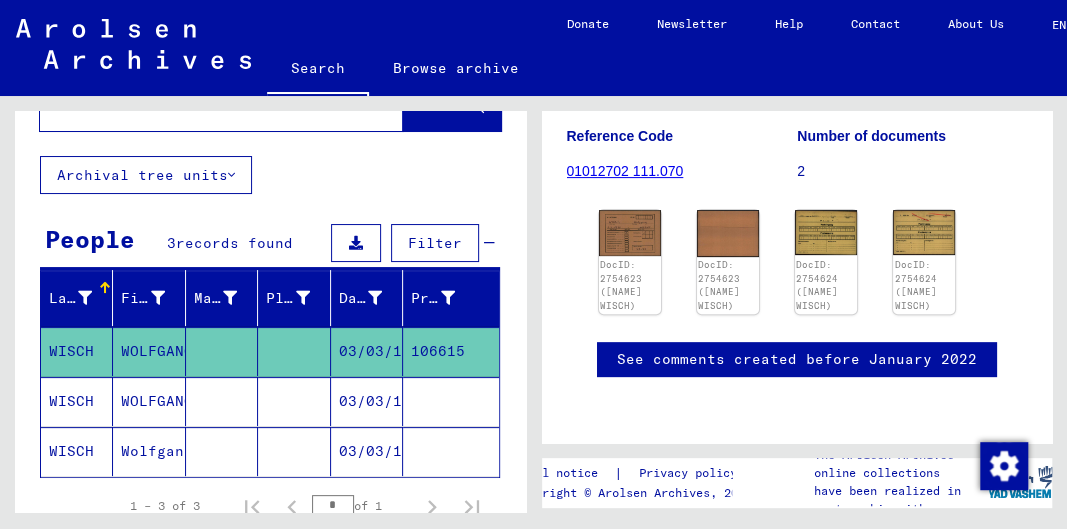 scroll, scrollTop: 0, scrollLeft: 0, axis: both 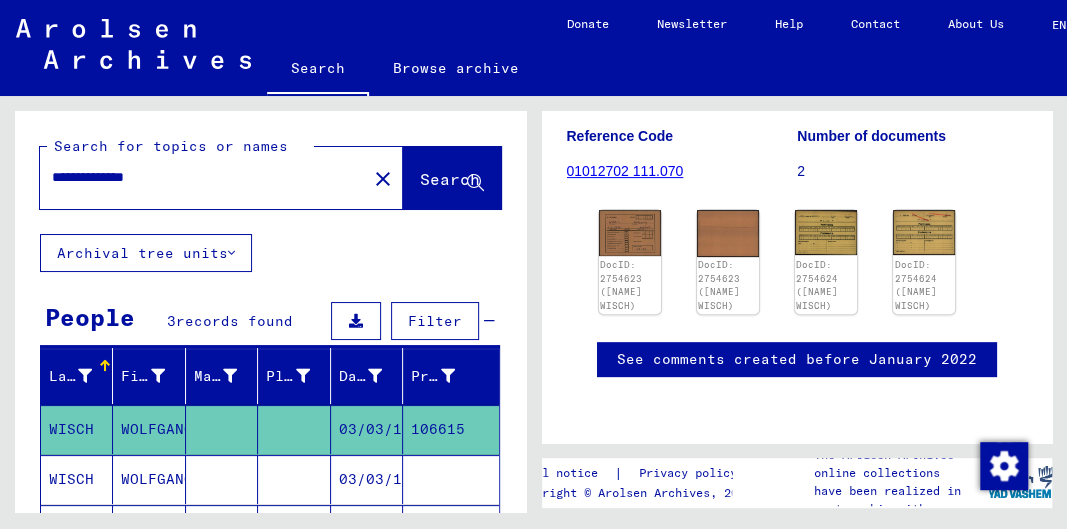 drag, startPoint x: 128, startPoint y: 180, endPoint x: 0, endPoint y: 175, distance: 128.09763 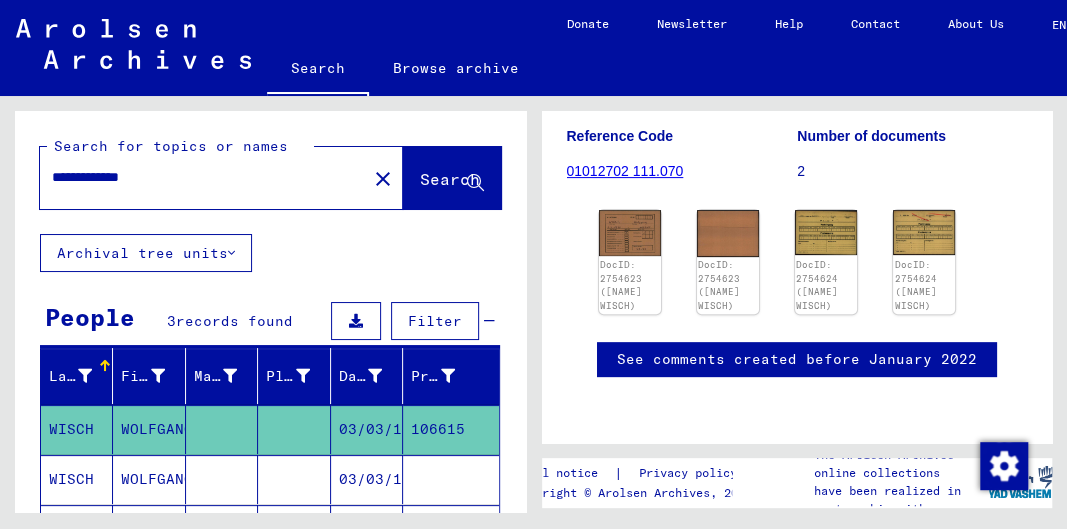 click on "**********" at bounding box center (203, 177) 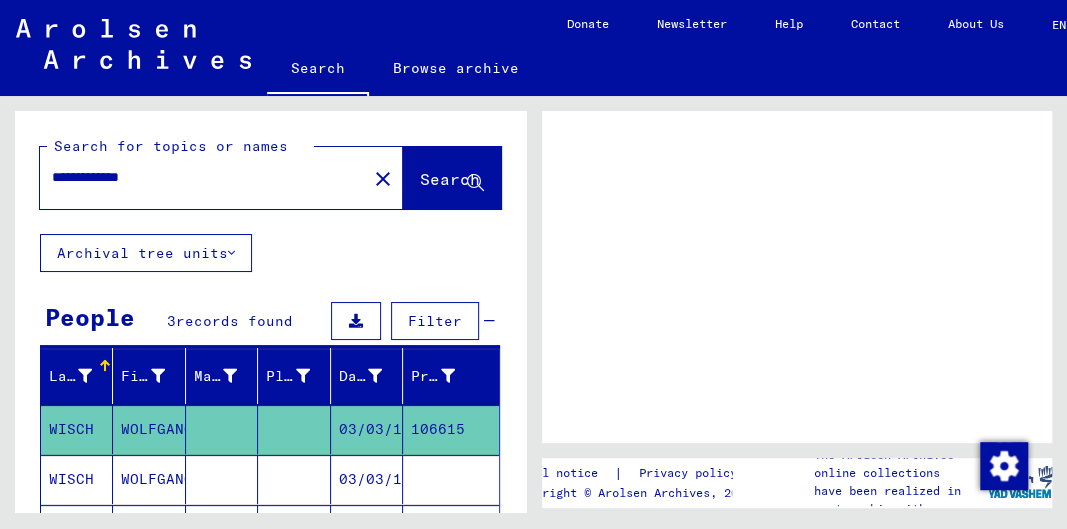 scroll, scrollTop: 0, scrollLeft: 0, axis: both 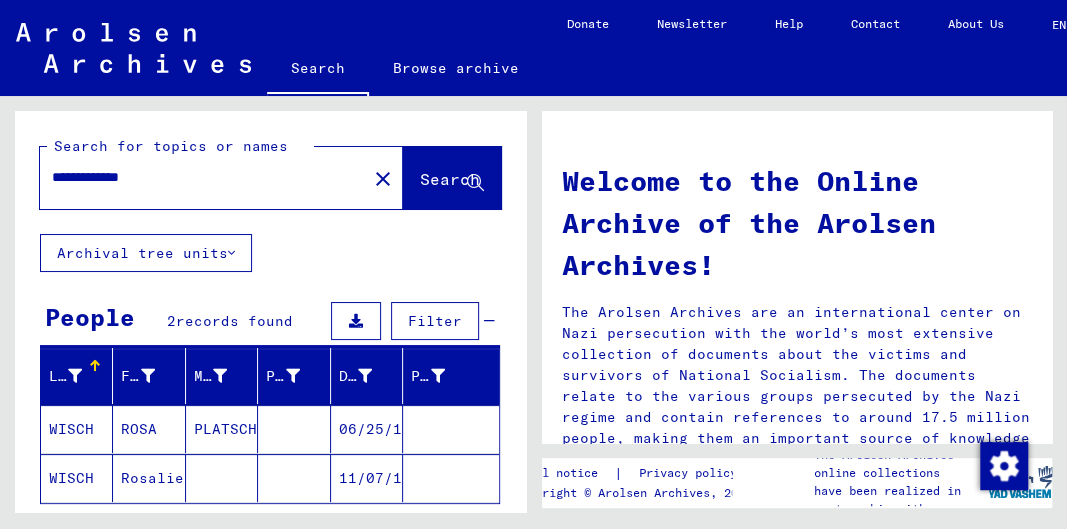 click on "WISCH" 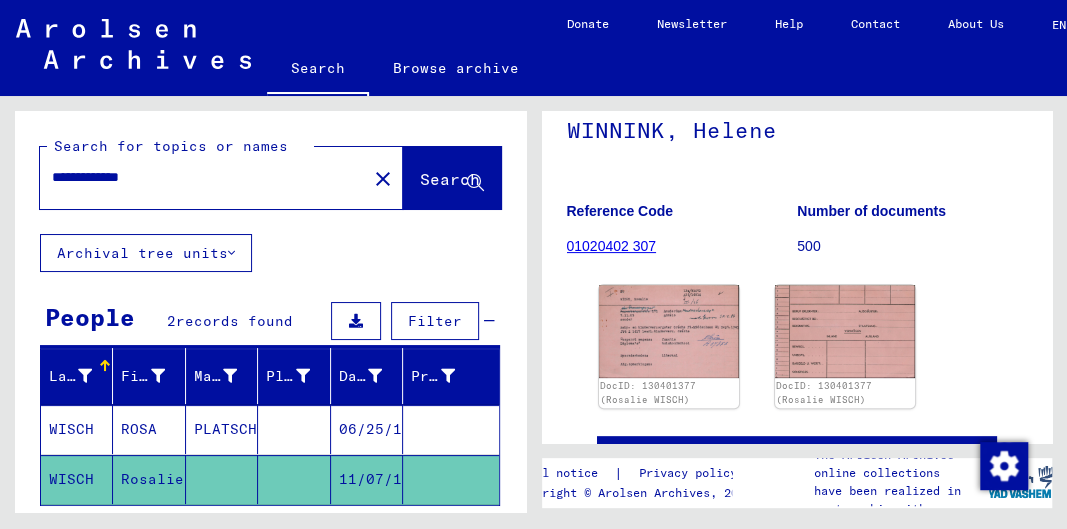 scroll, scrollTop: 280, scrollLeft: 0, axis: vertical 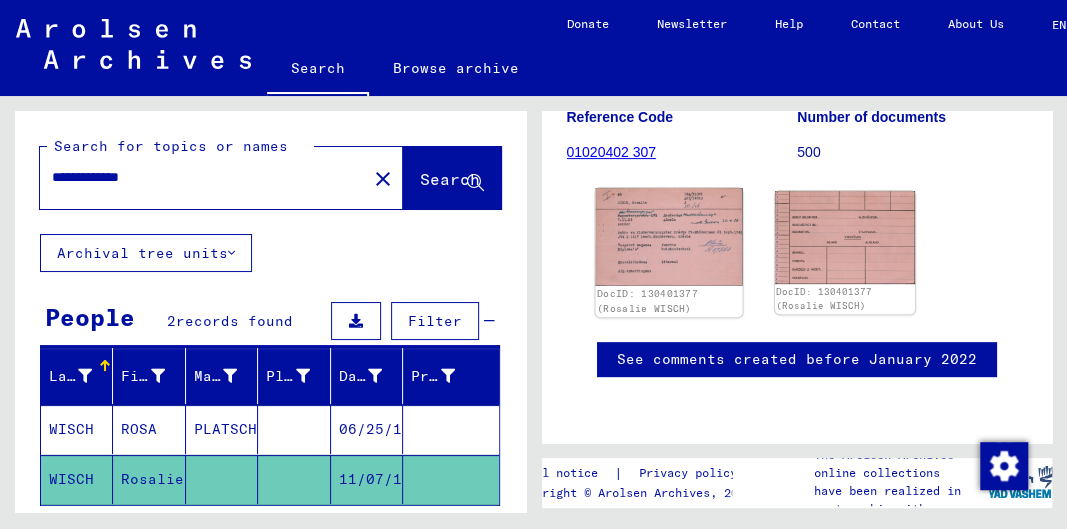 click 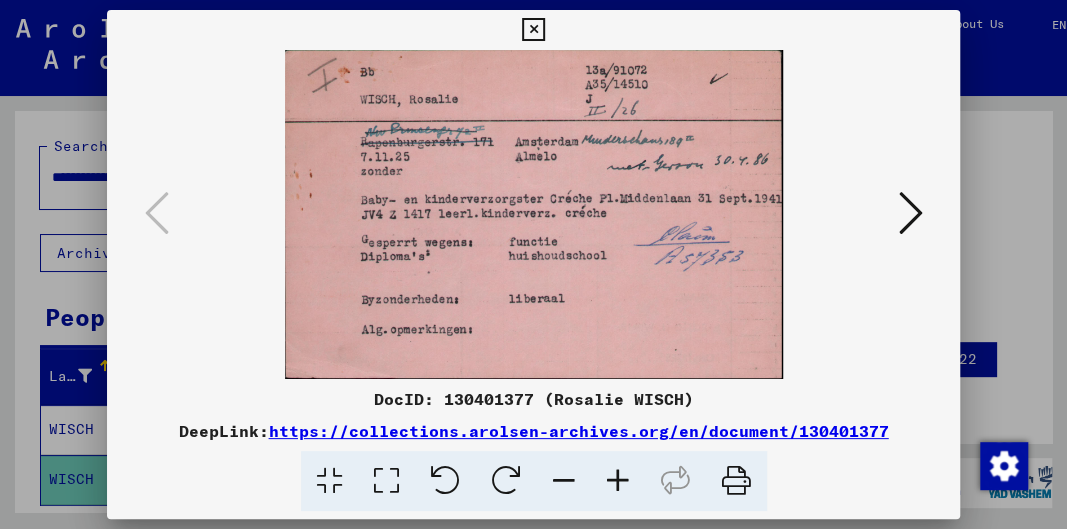 click at bounding box center (910, 213) 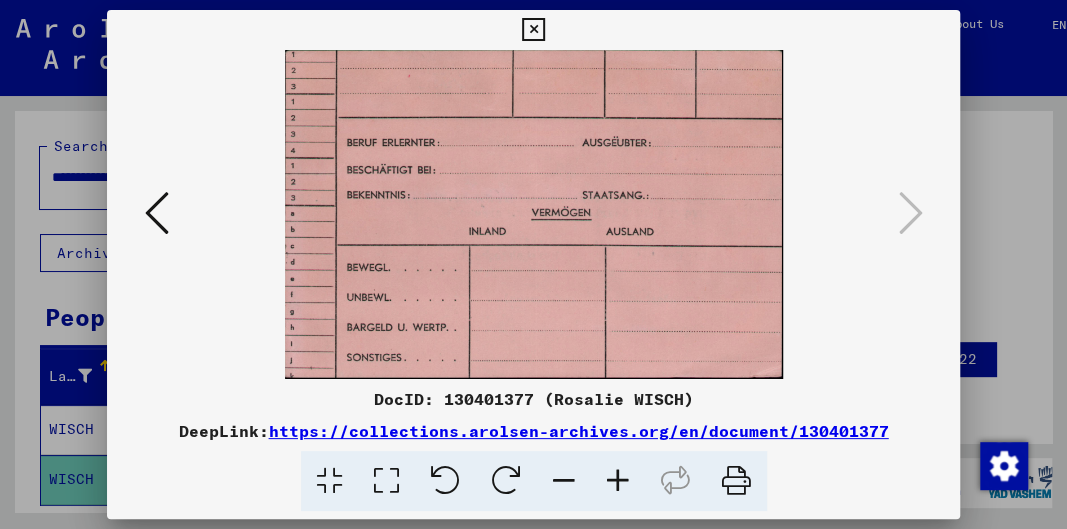 click at bounding box center [533, 30] 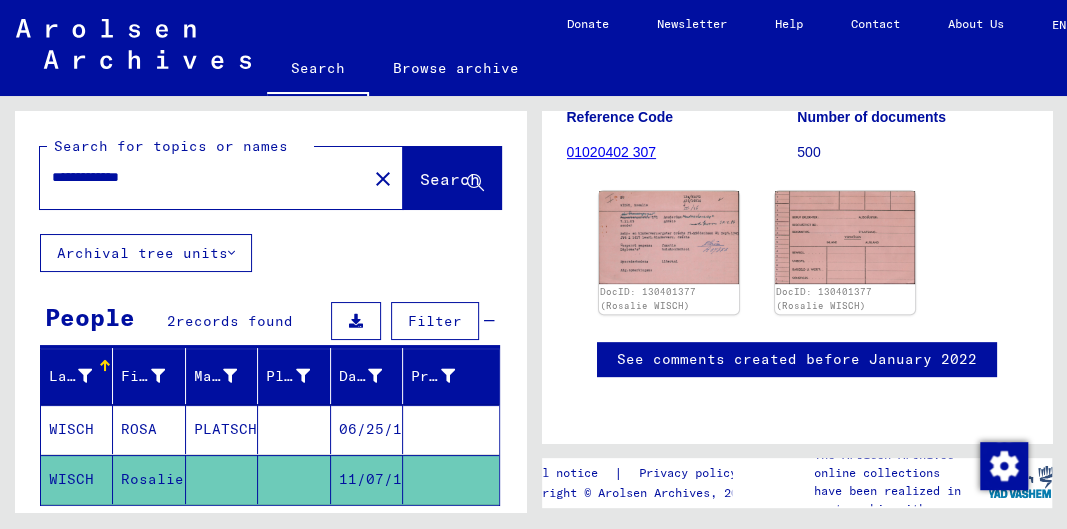 click 